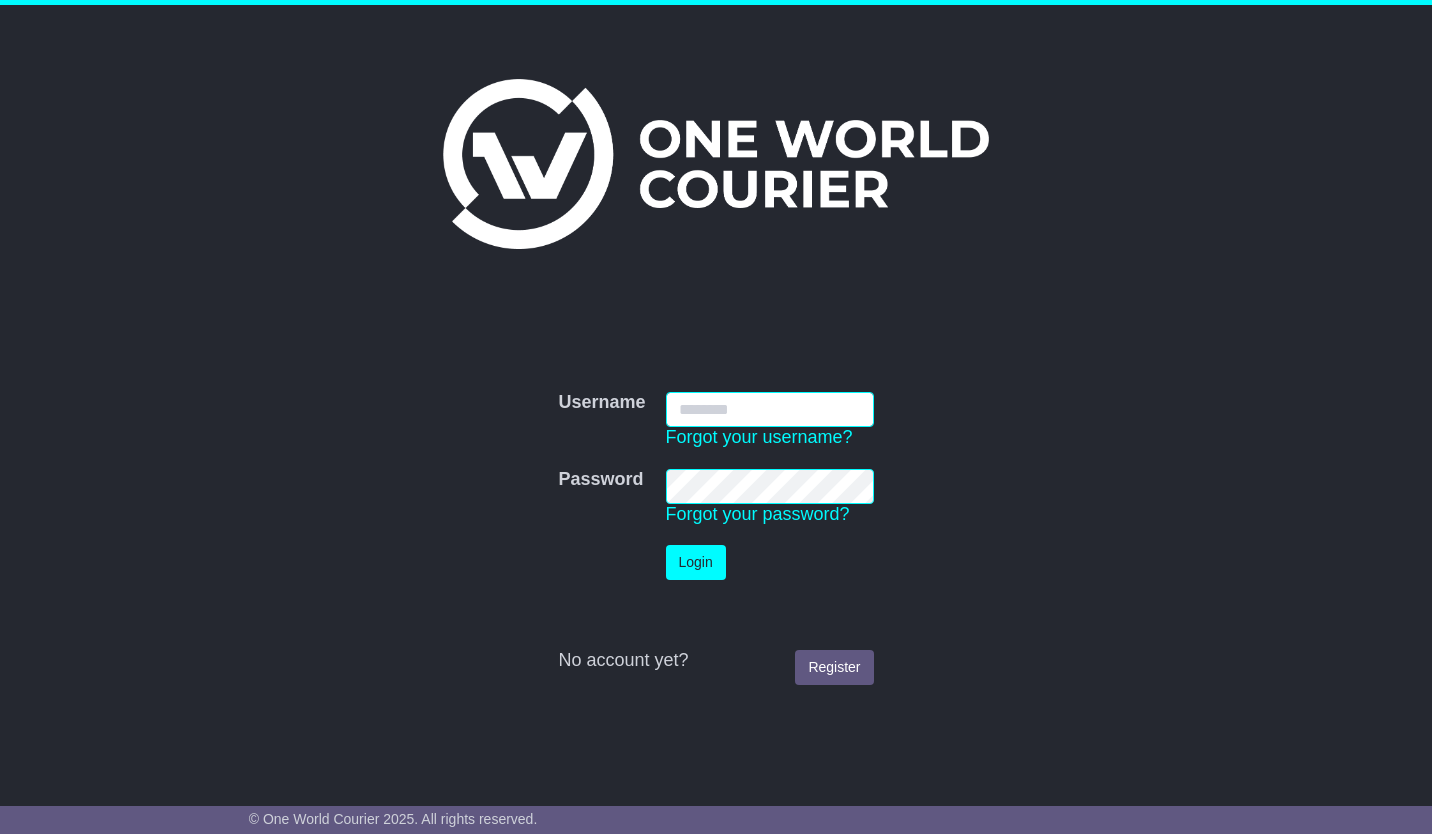 scroll, scrollTop: 0, scrollLeft: 0, axis: both 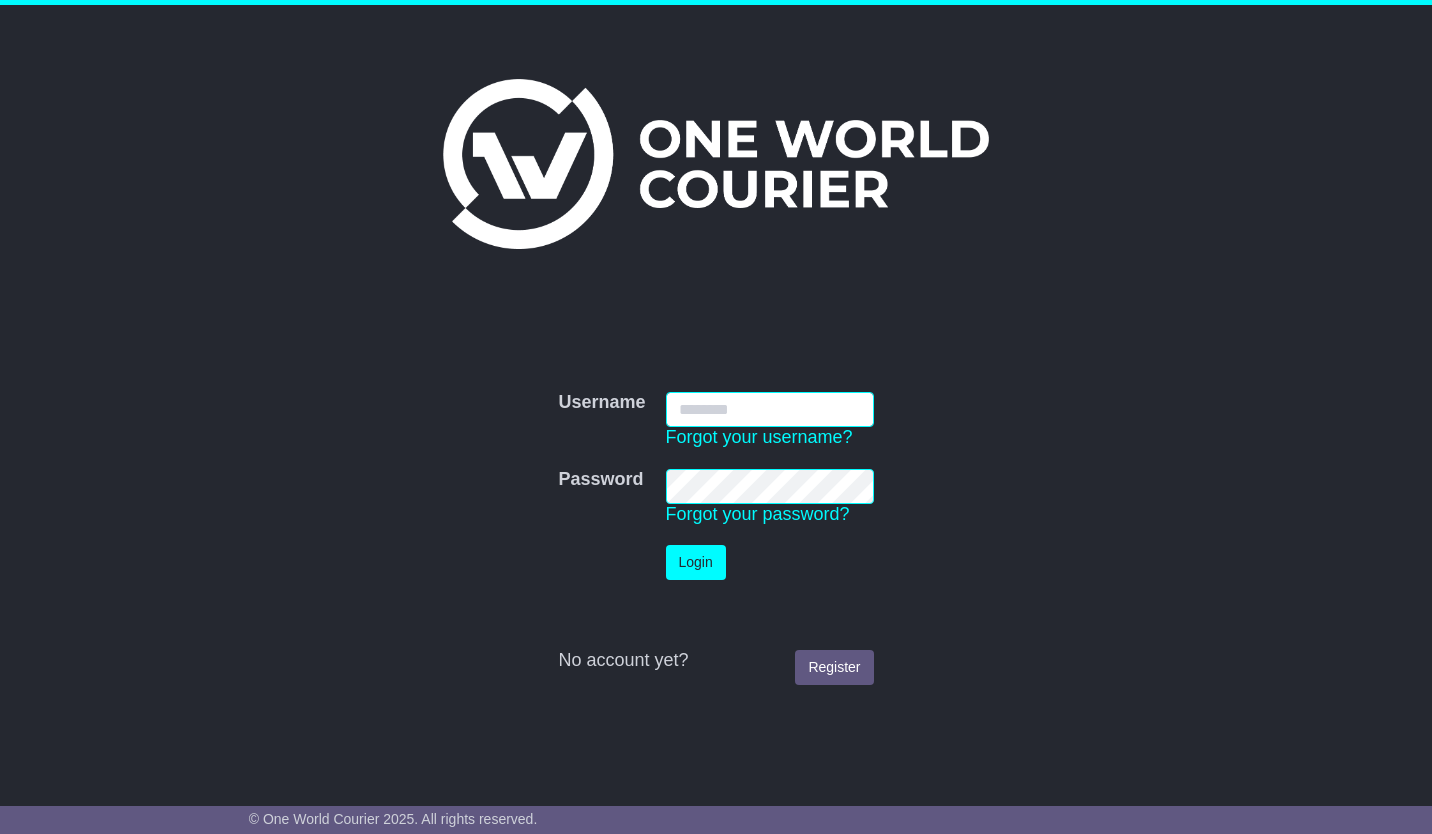 type on "**********" 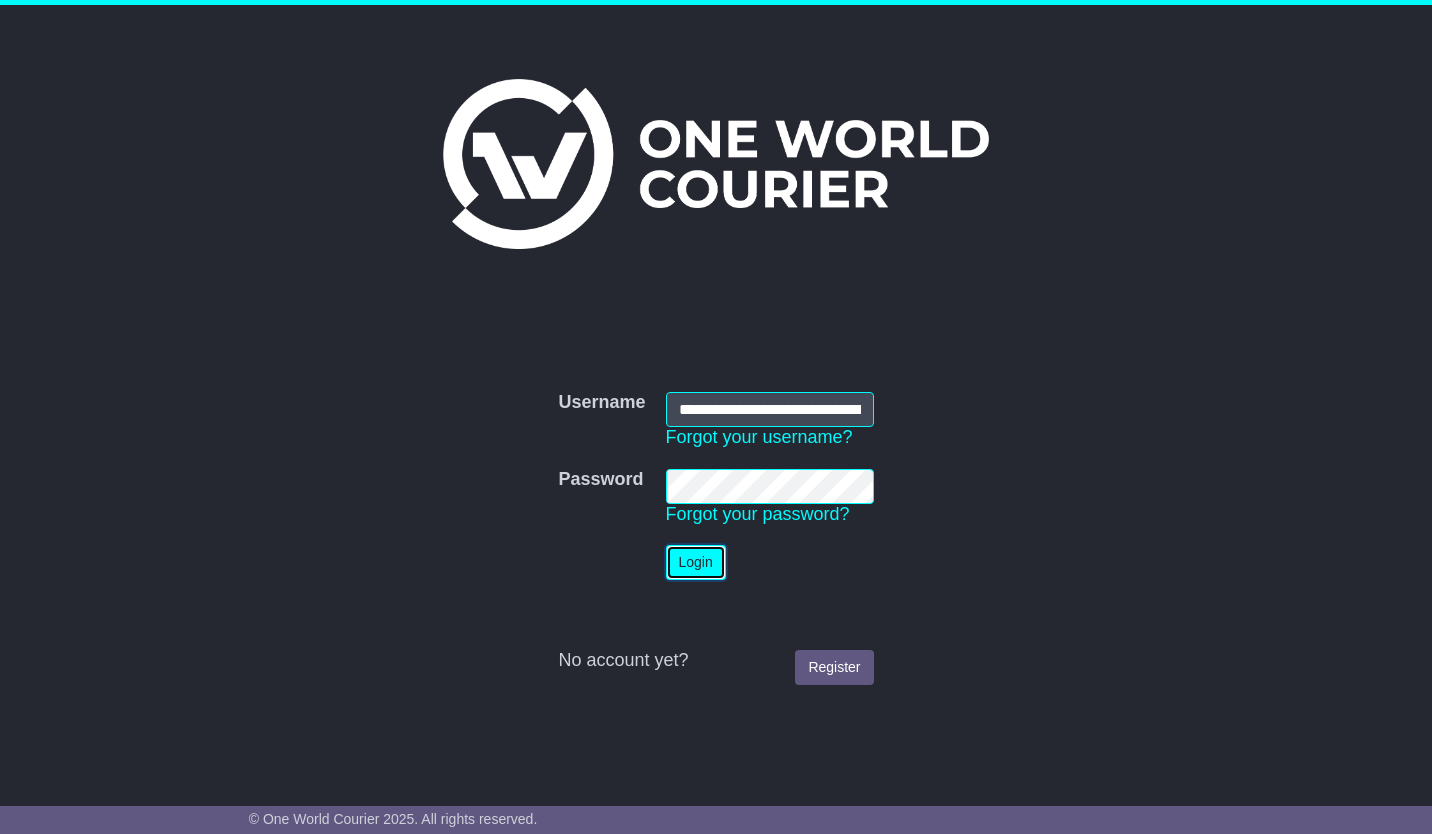 click on "Login" at bounding box center [696, 562] 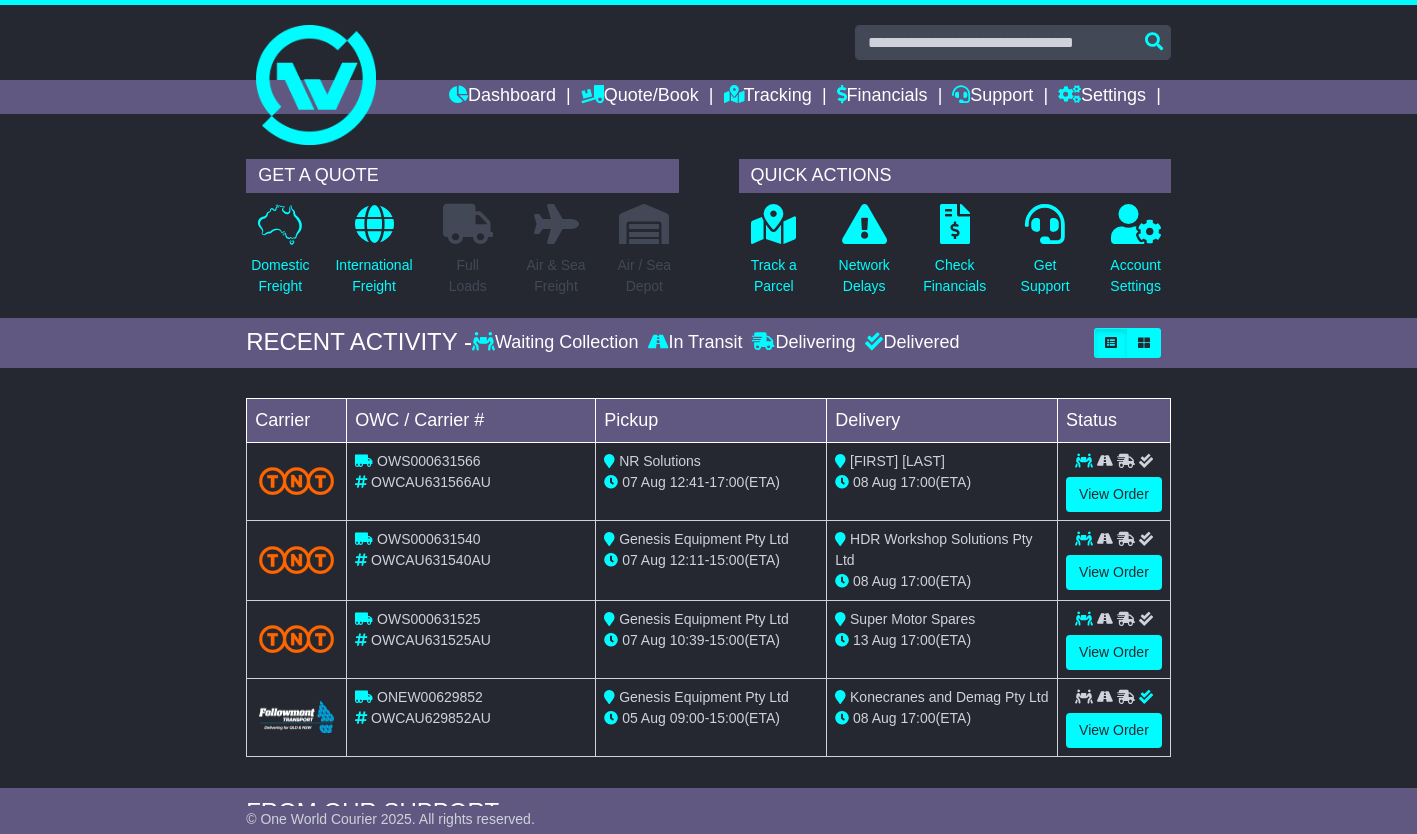 scroll, scrollTop: 0, scrollLeft: 0, axis: both 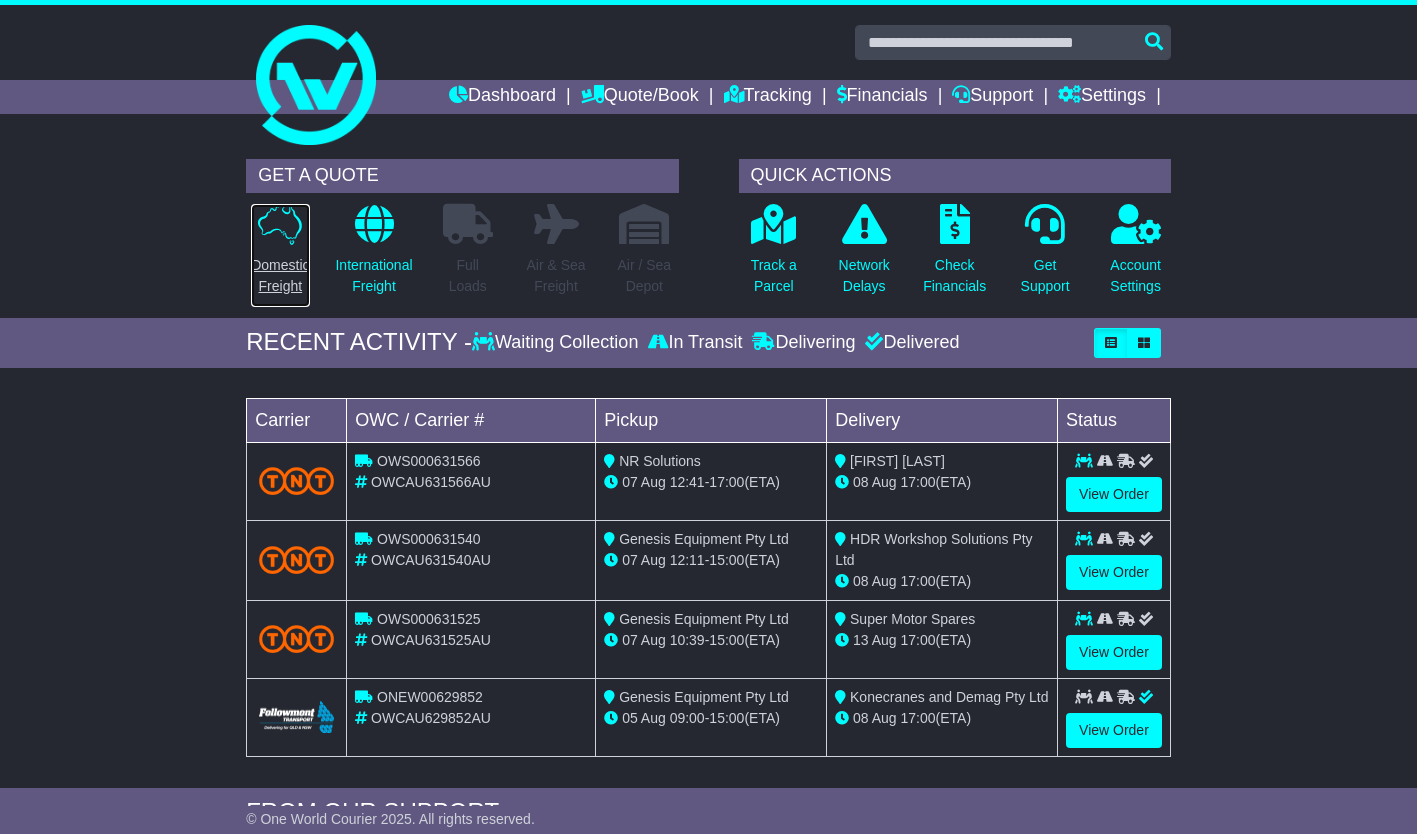 click on "Domestic Freight" at bounding box center (280, 255) 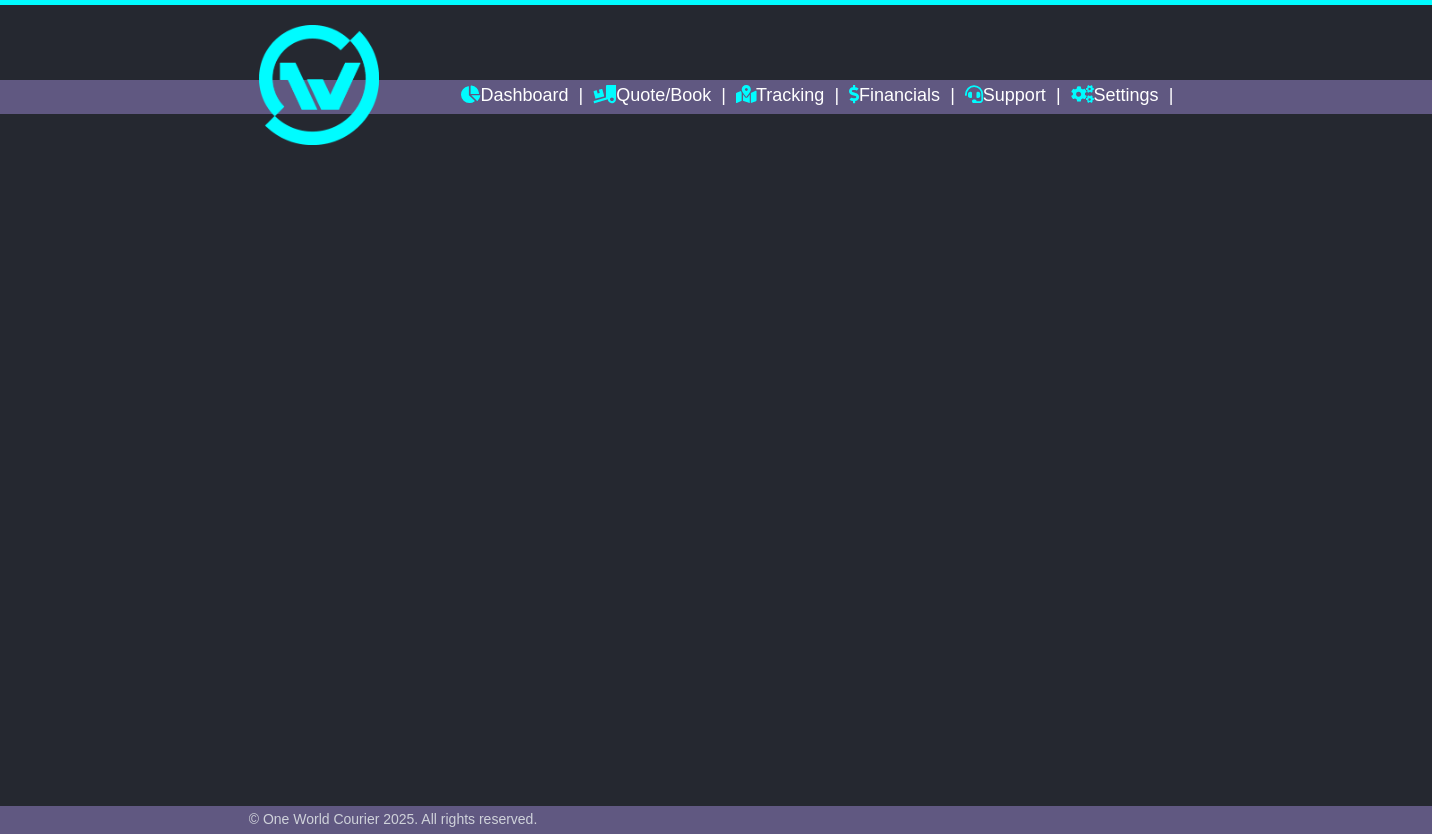 scroll, scrollTop: 0, scrollLeft: 0, axis: both 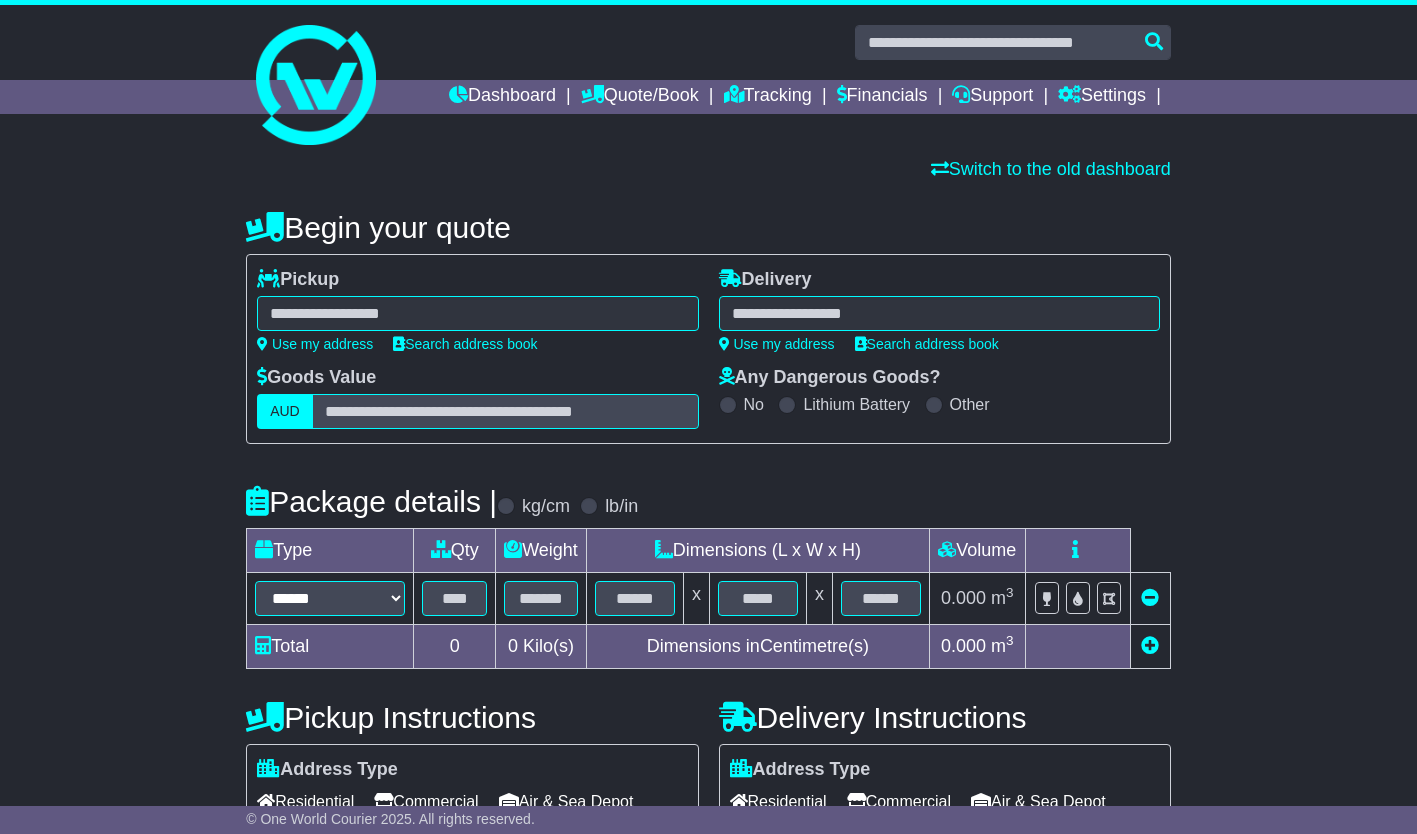 select 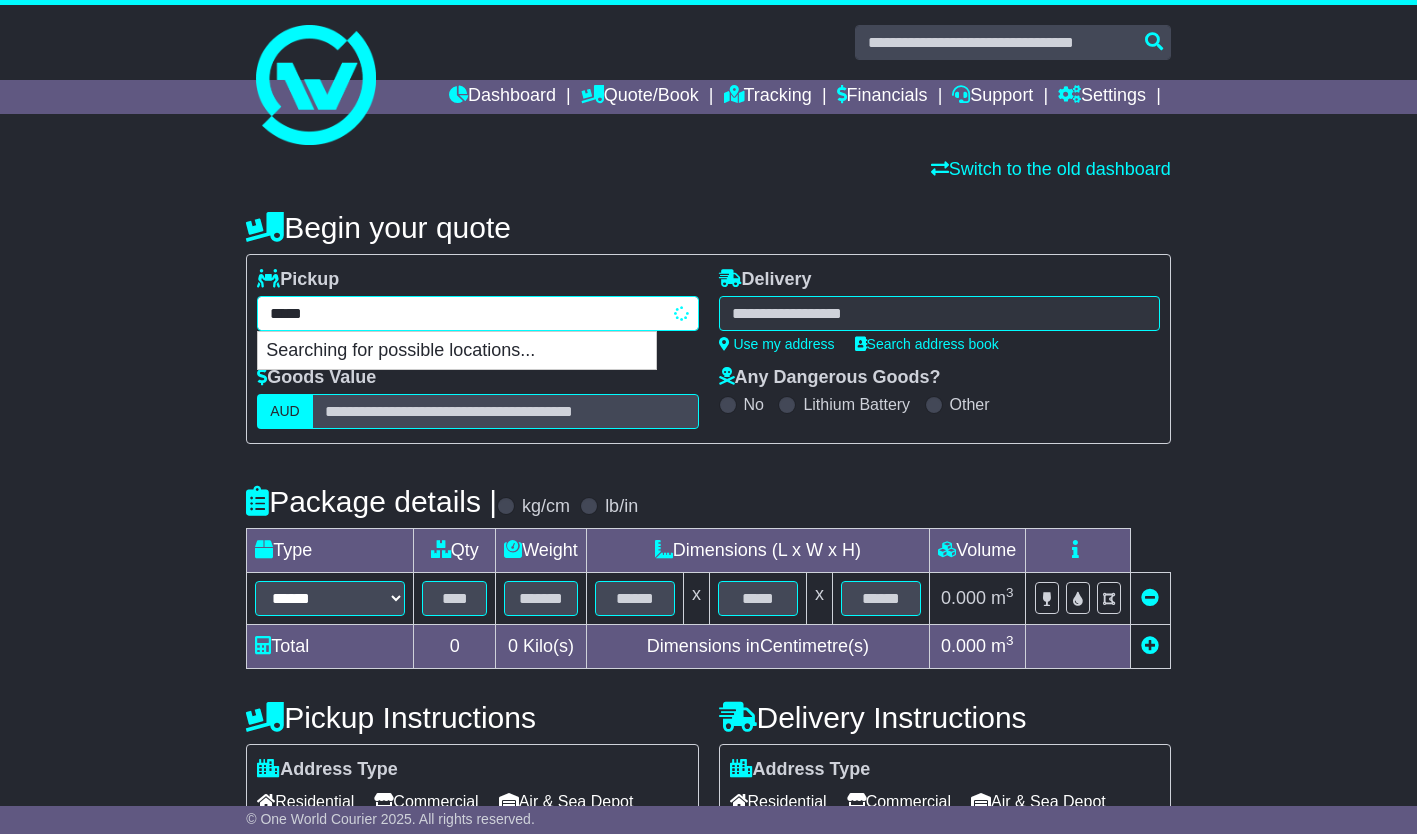type on "******" 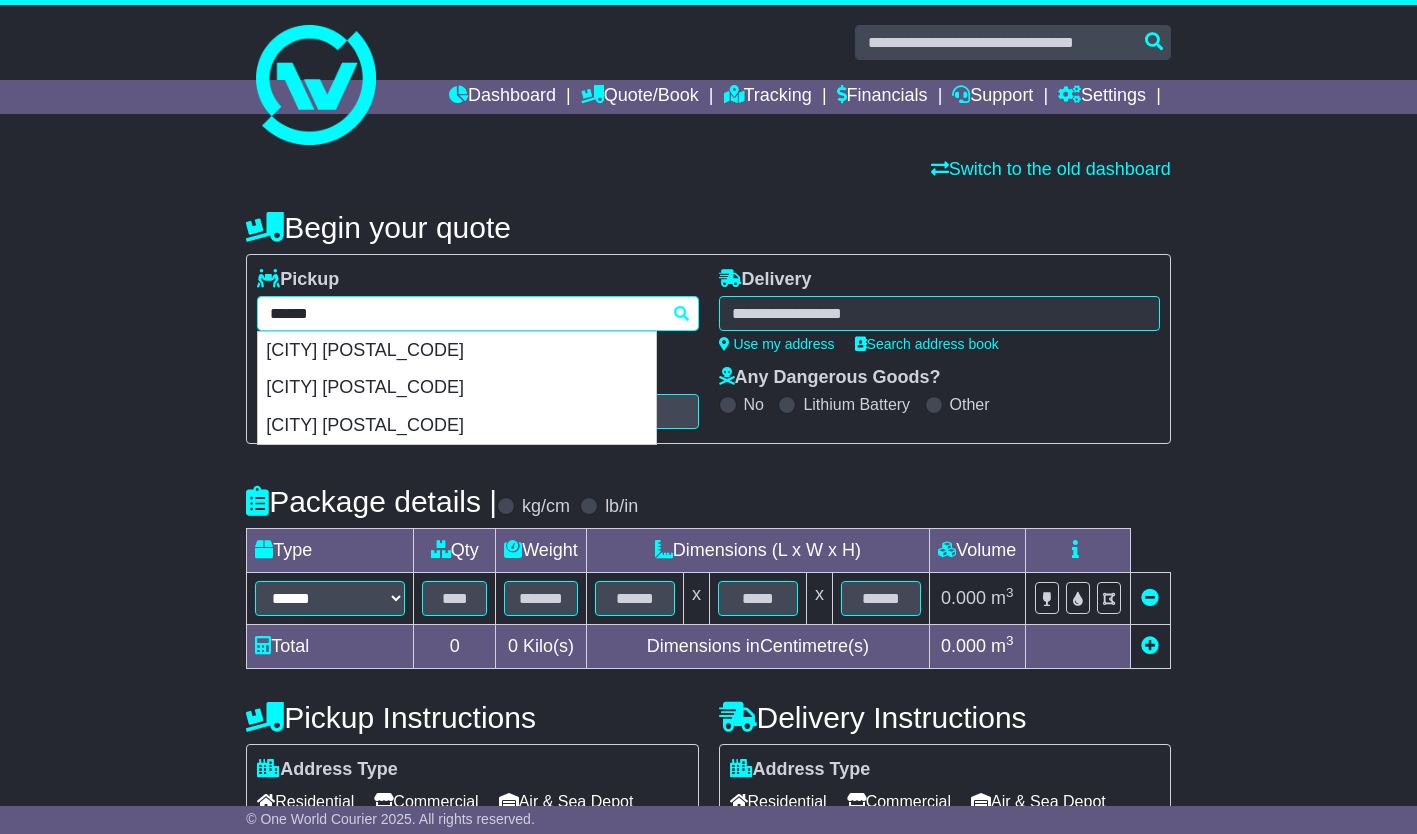 click on "******" at bounding box center [477, 313] 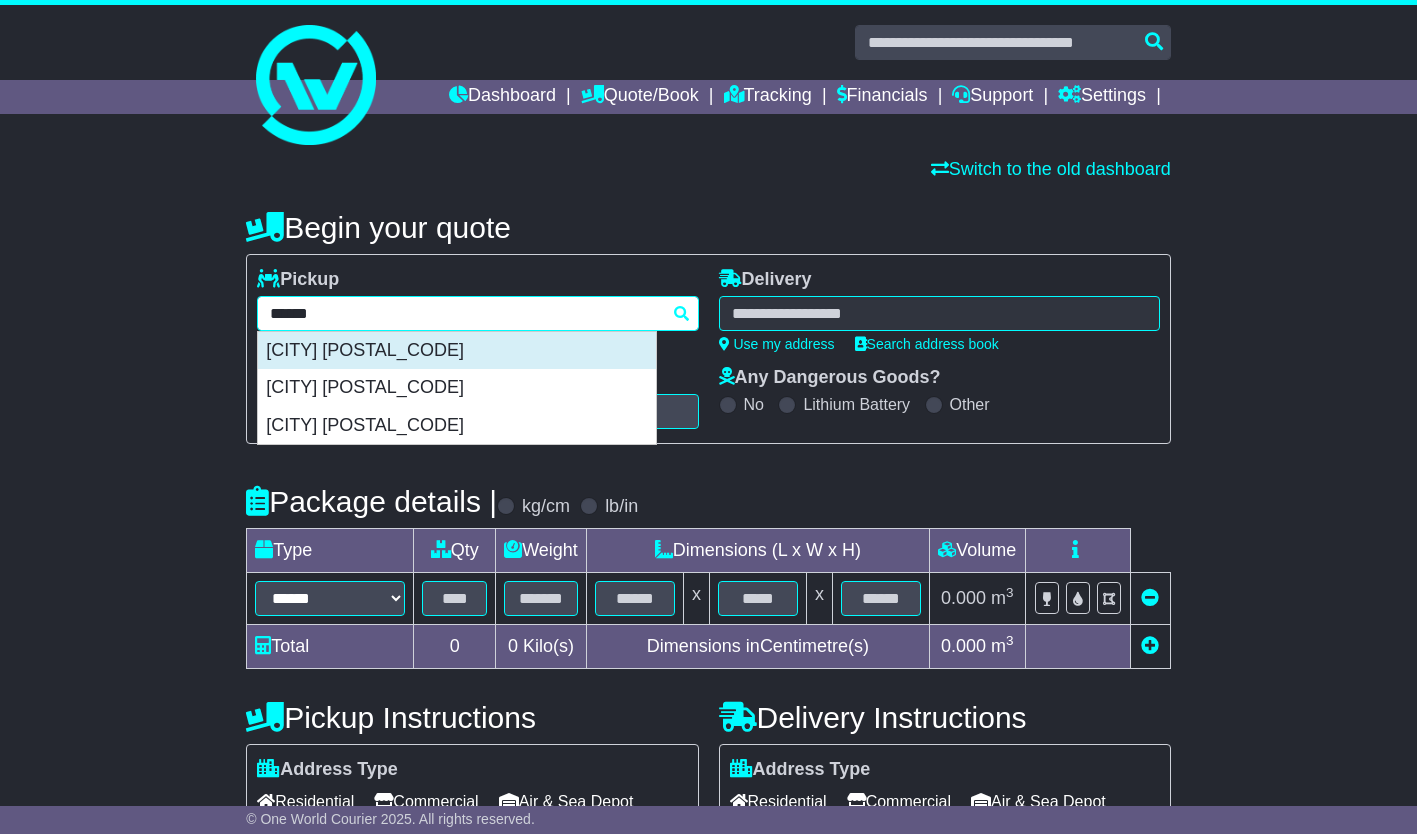 click on "YATALA 4207" at bounding box center [457, 351] 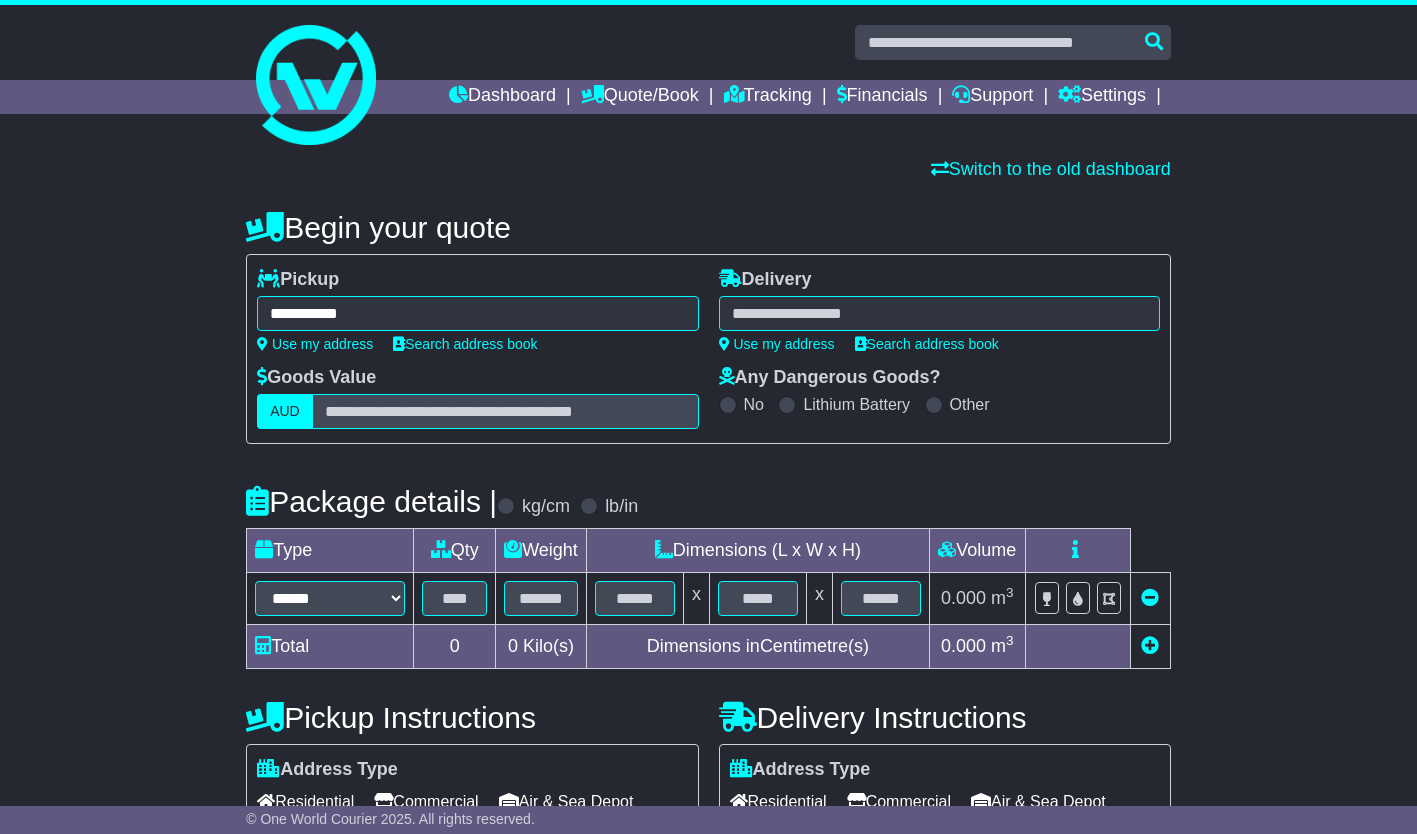 type on "**********" 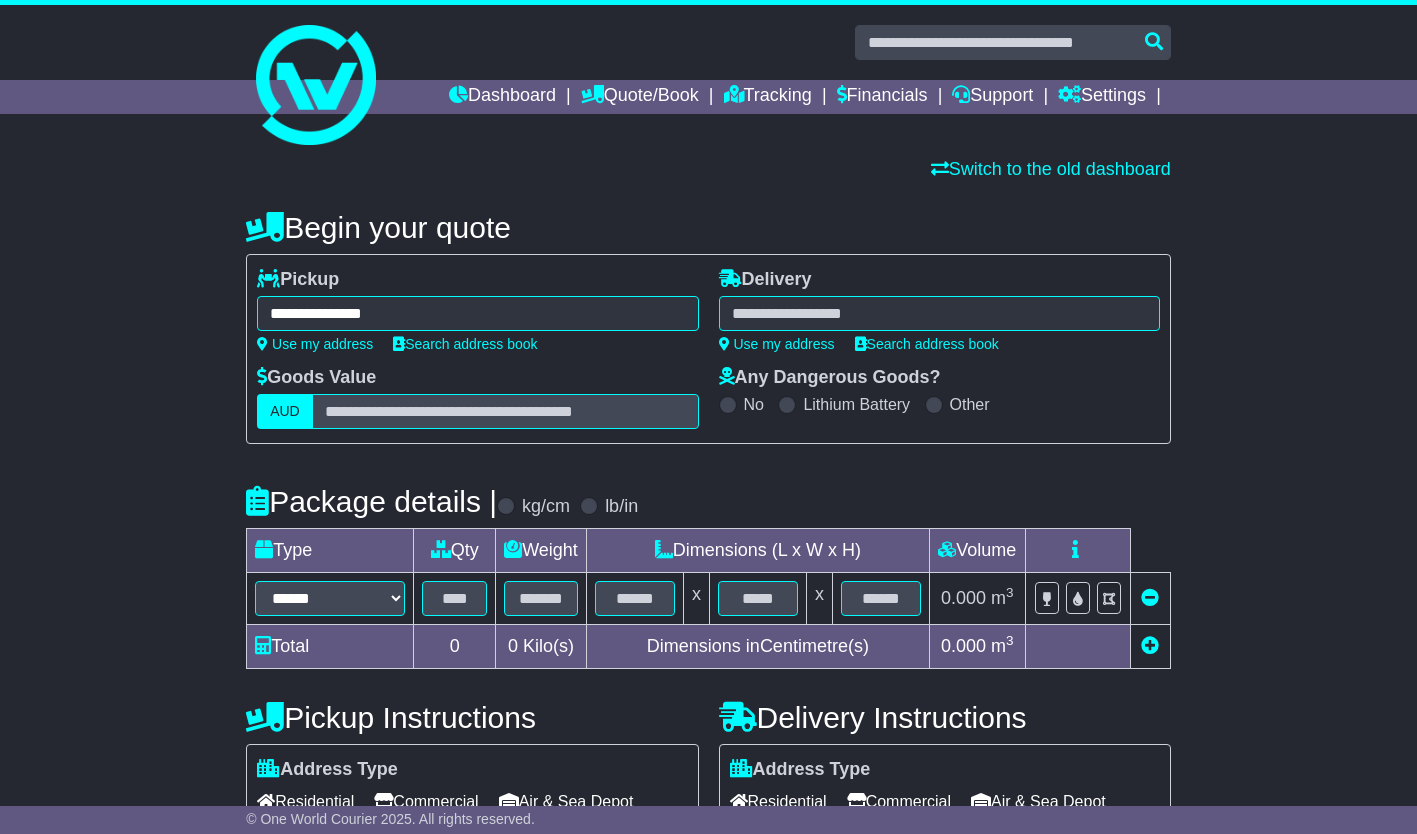 click at bounding box center (939, 313) 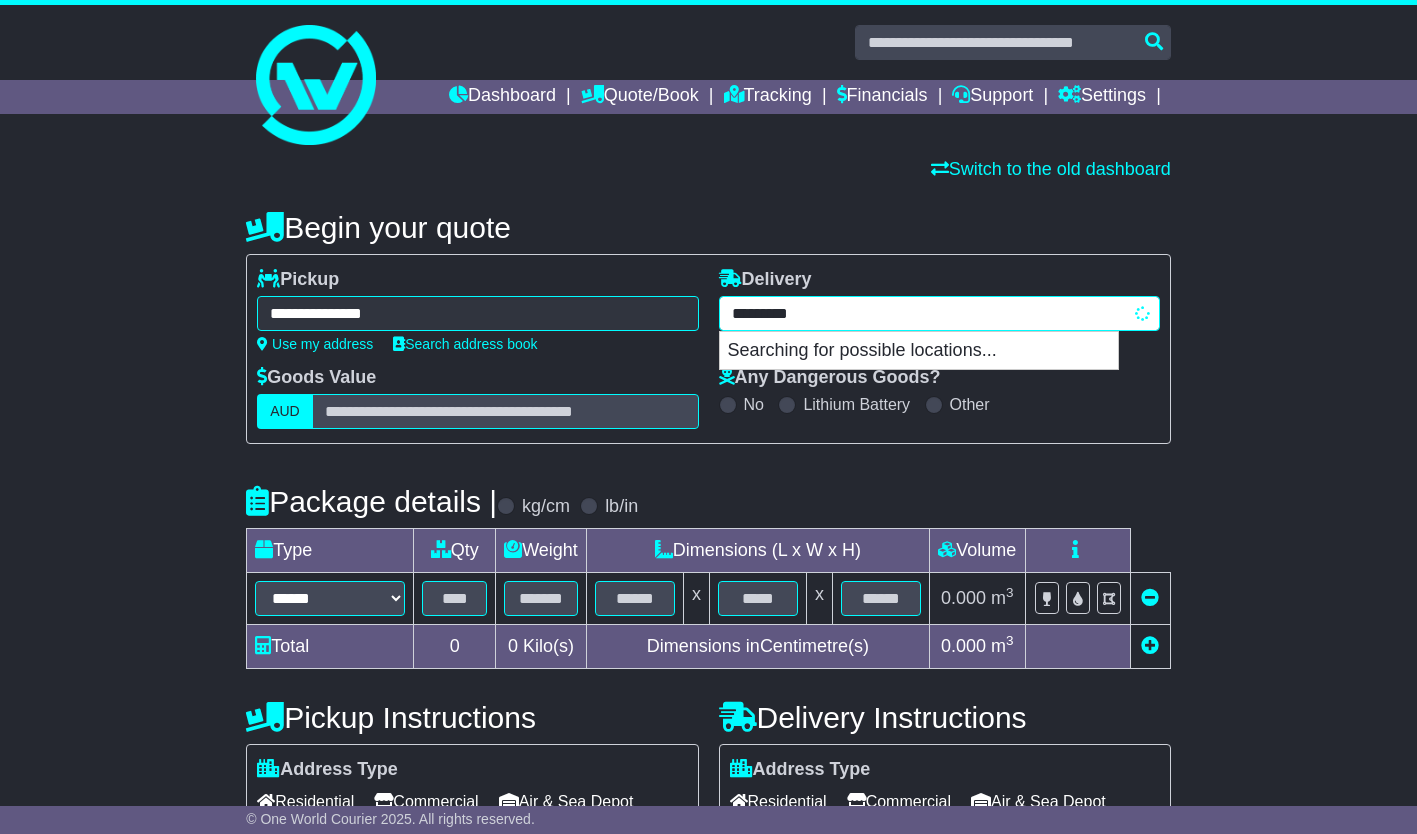type on "**********" 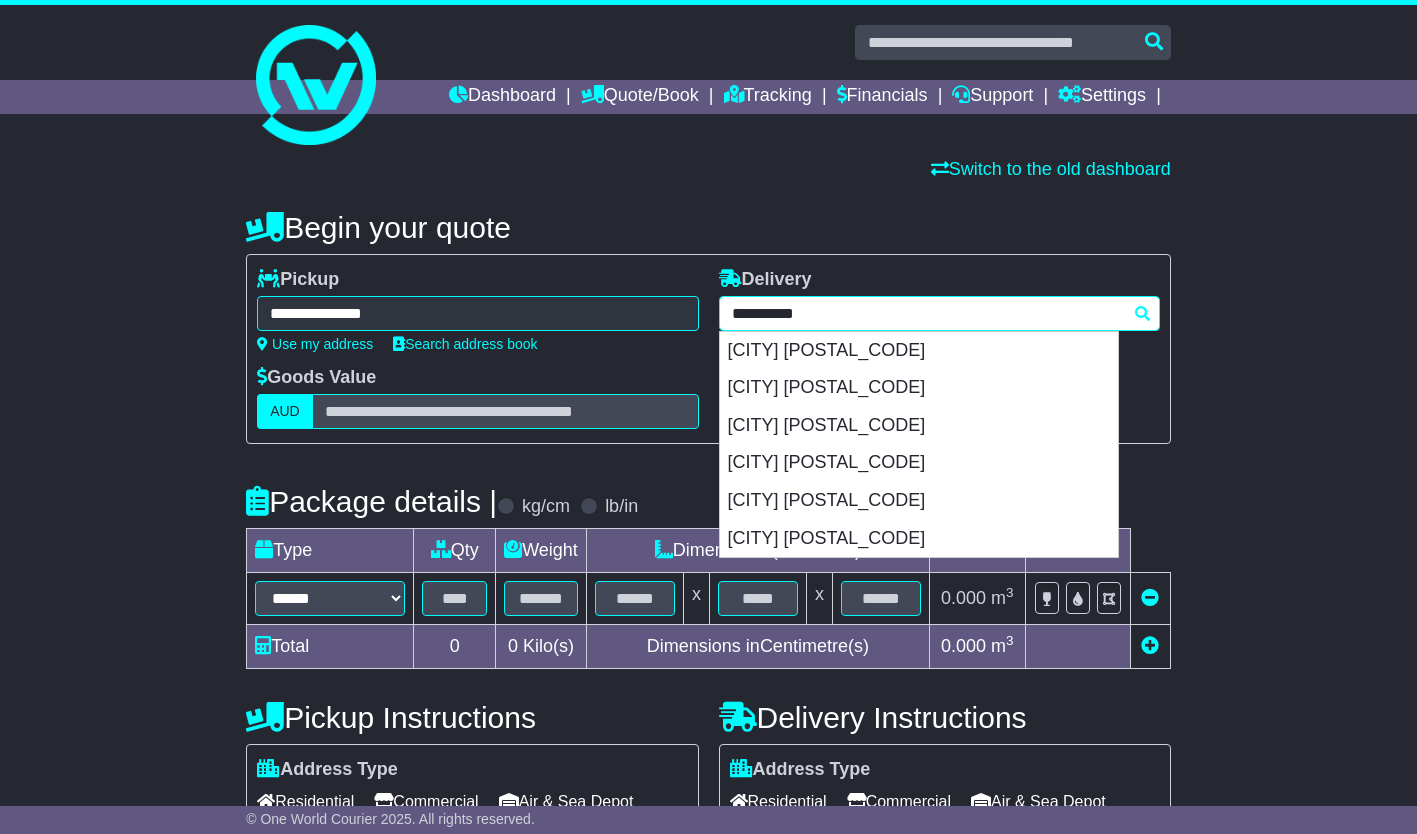 click on "SMITHFIELD 2164" at bounding box center (919, 351) 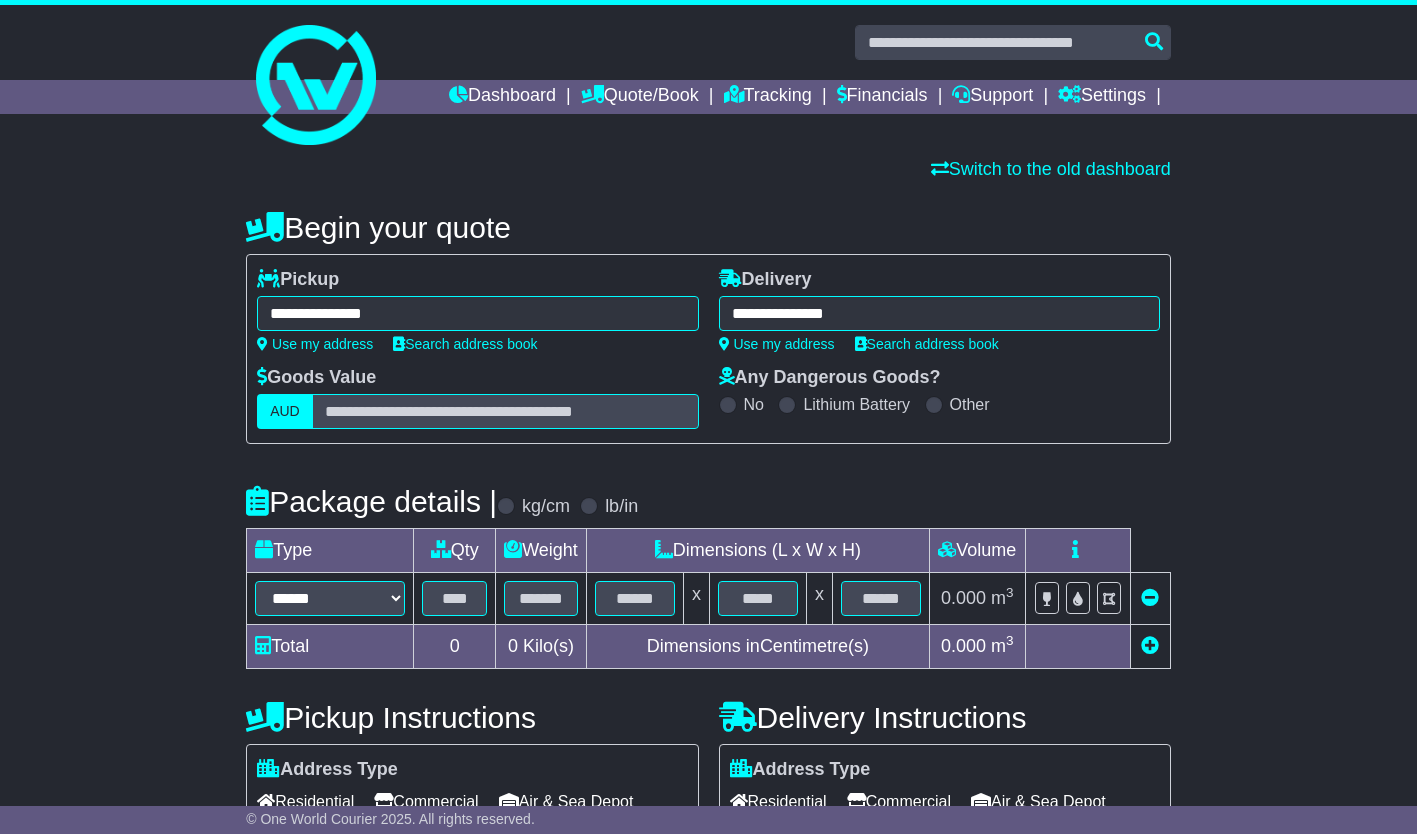 type on "**********" 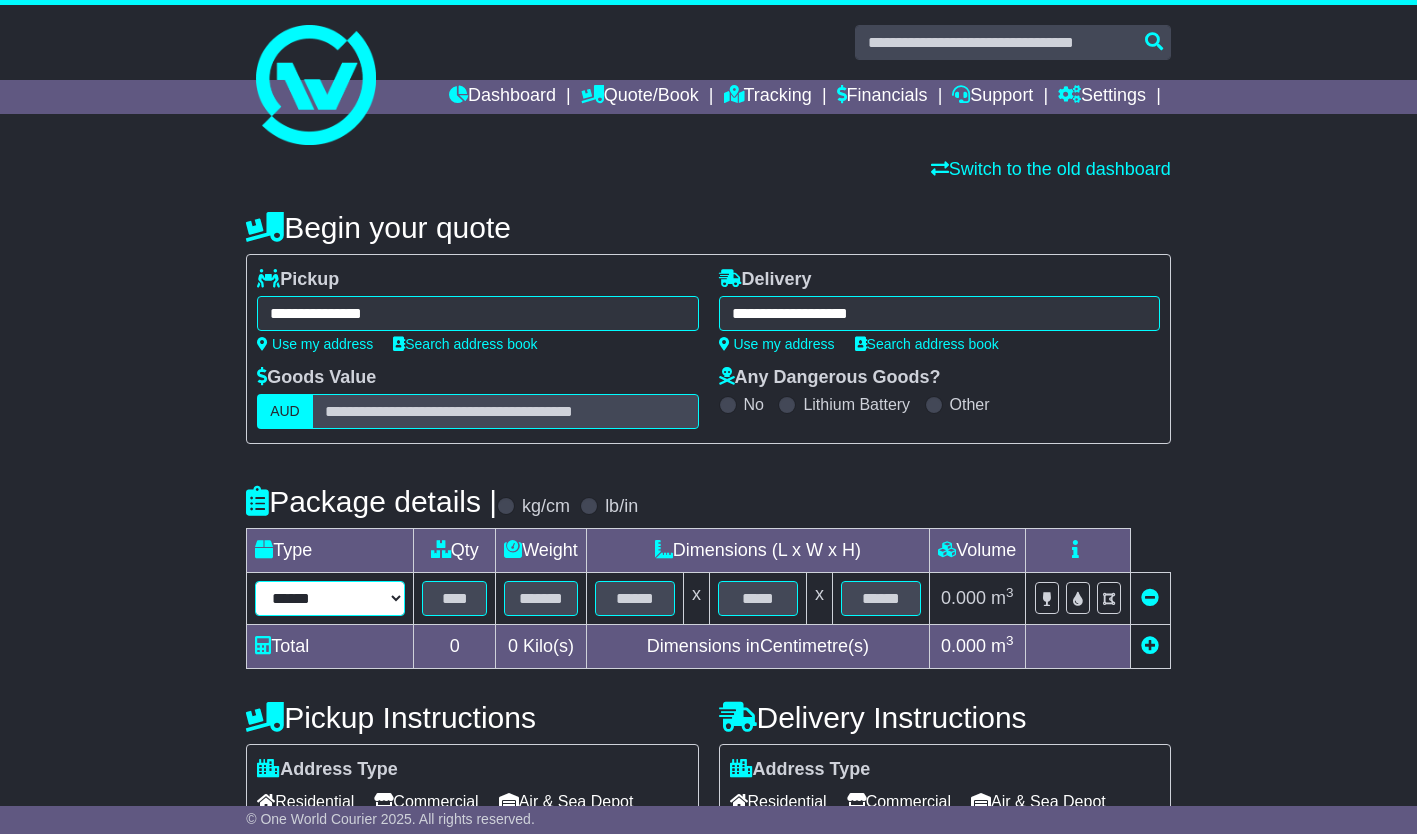 click on "**********" at bounding box center [330, 598] 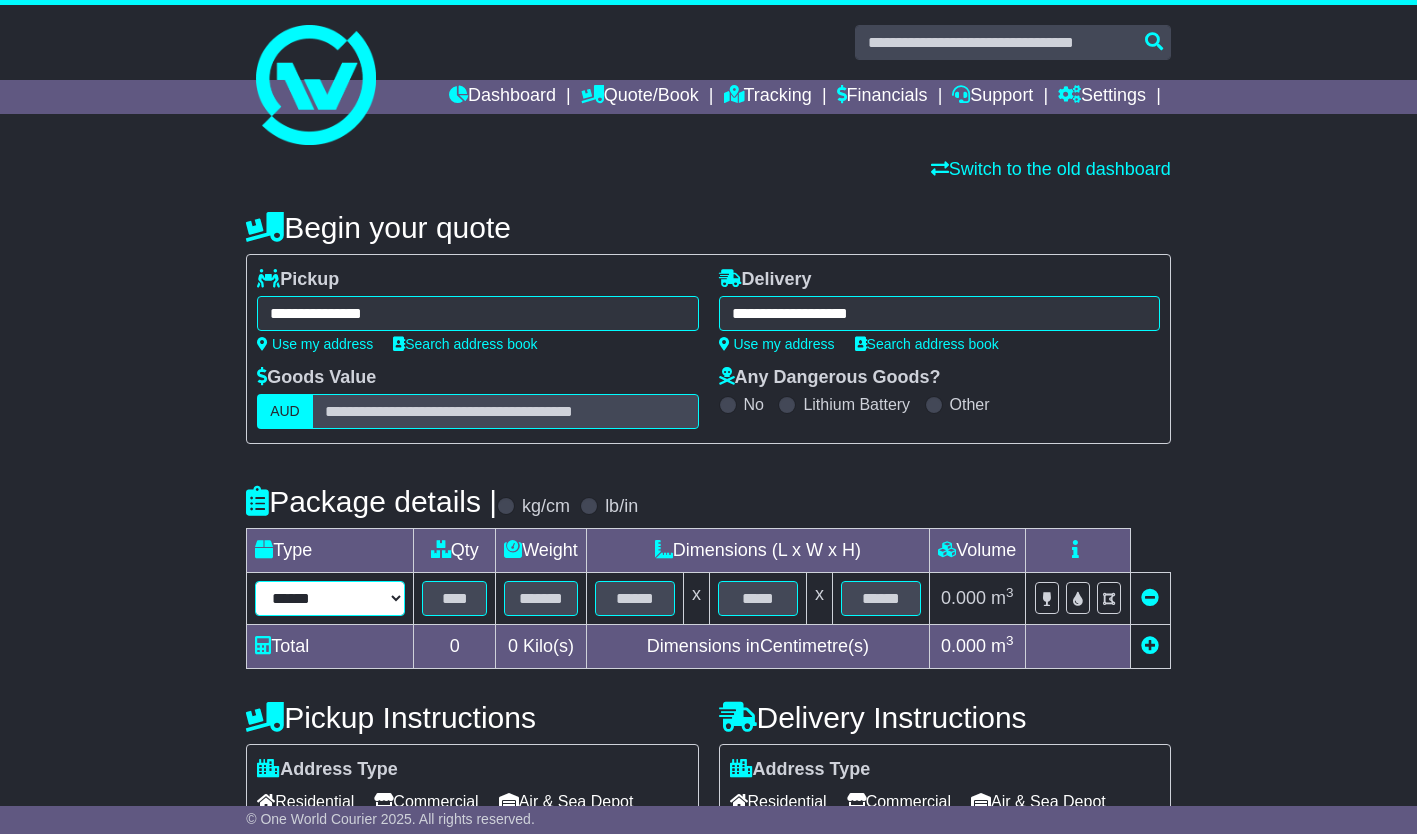 select on "*****" 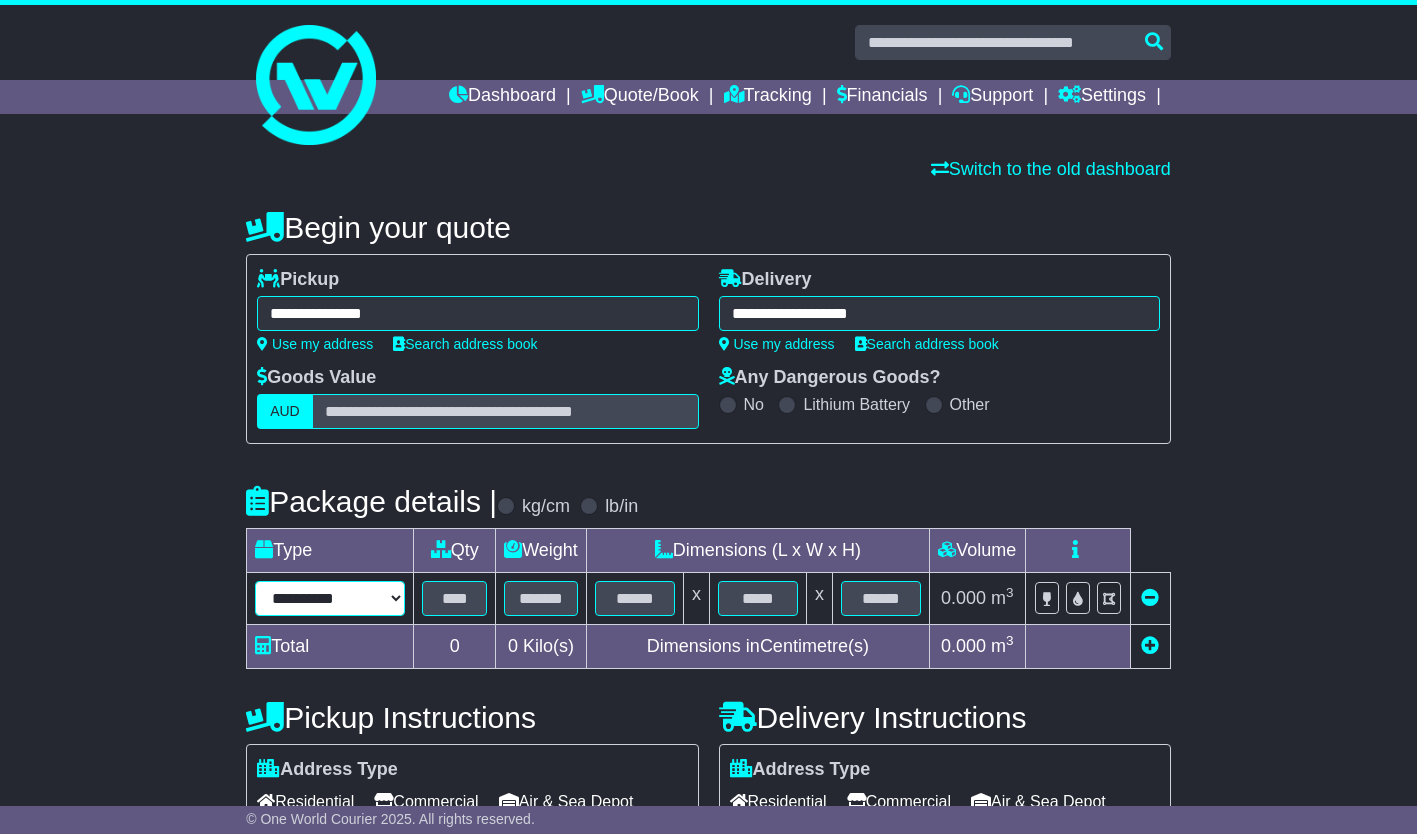 click on "**********" at bounding box center [330, 598] 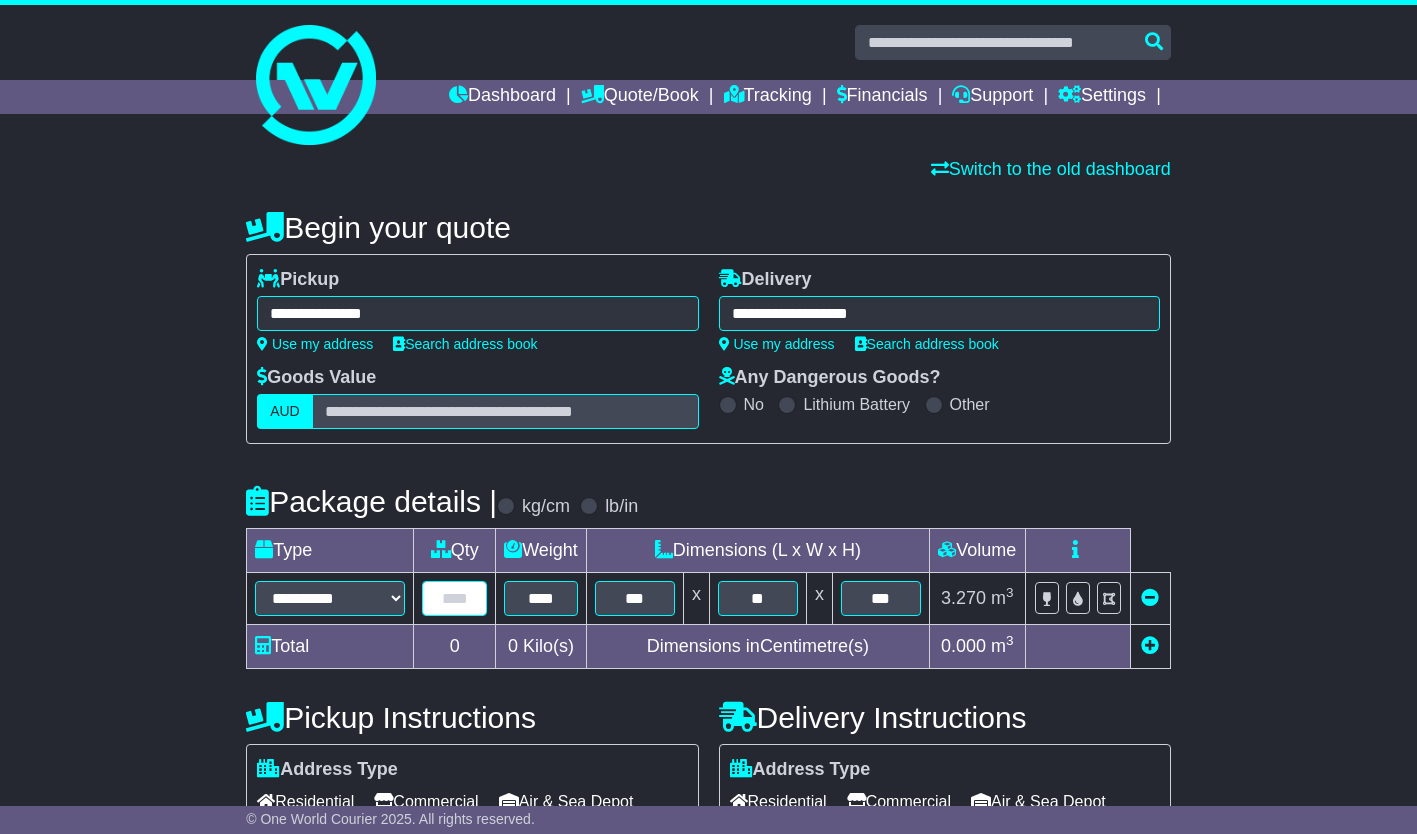 click at bounding box center (454, 598) 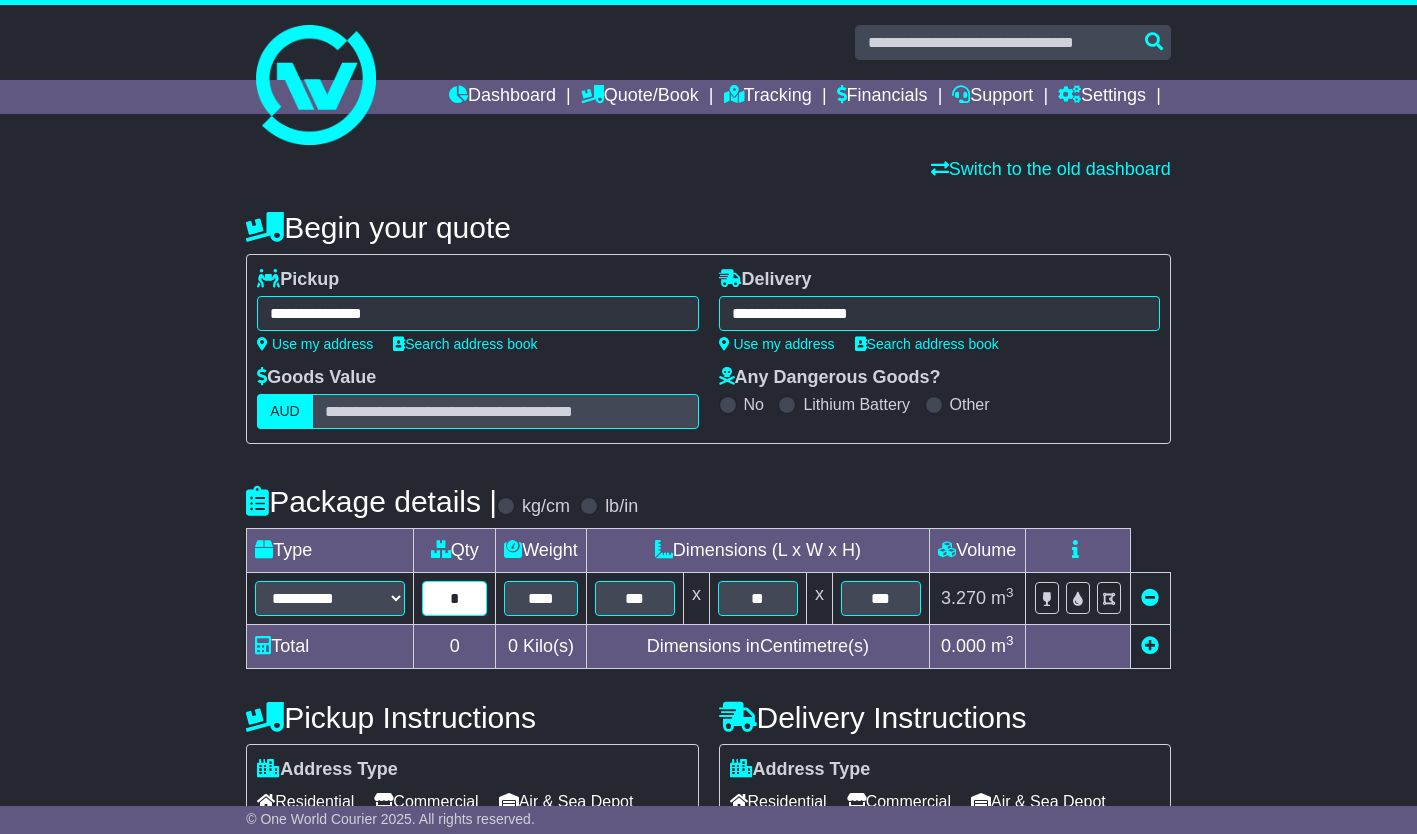 type on "*" 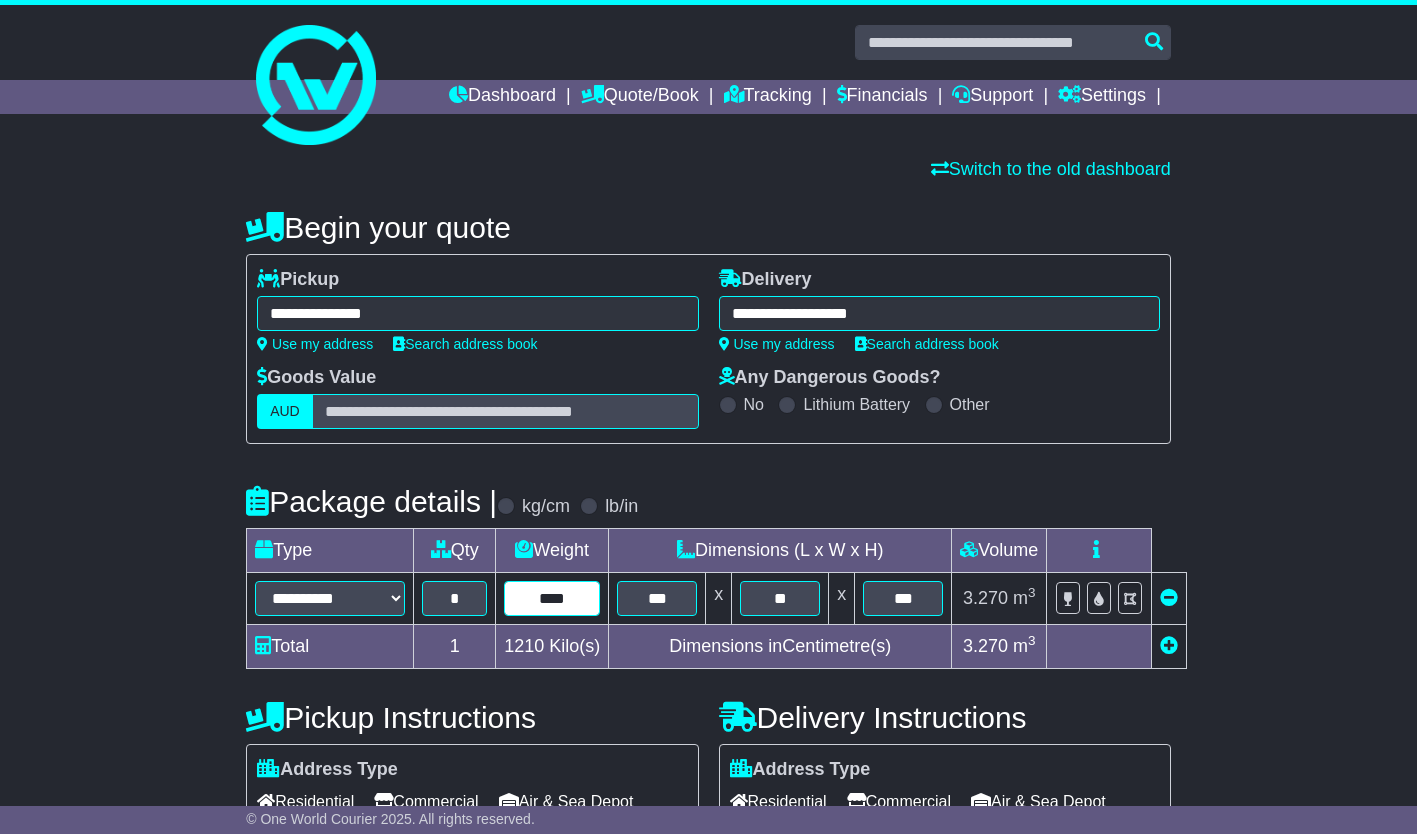 drag, startPoint x: 572, startPoint y: 599, endPoint x: 486, endPoint y: 603, distance: 86.09297 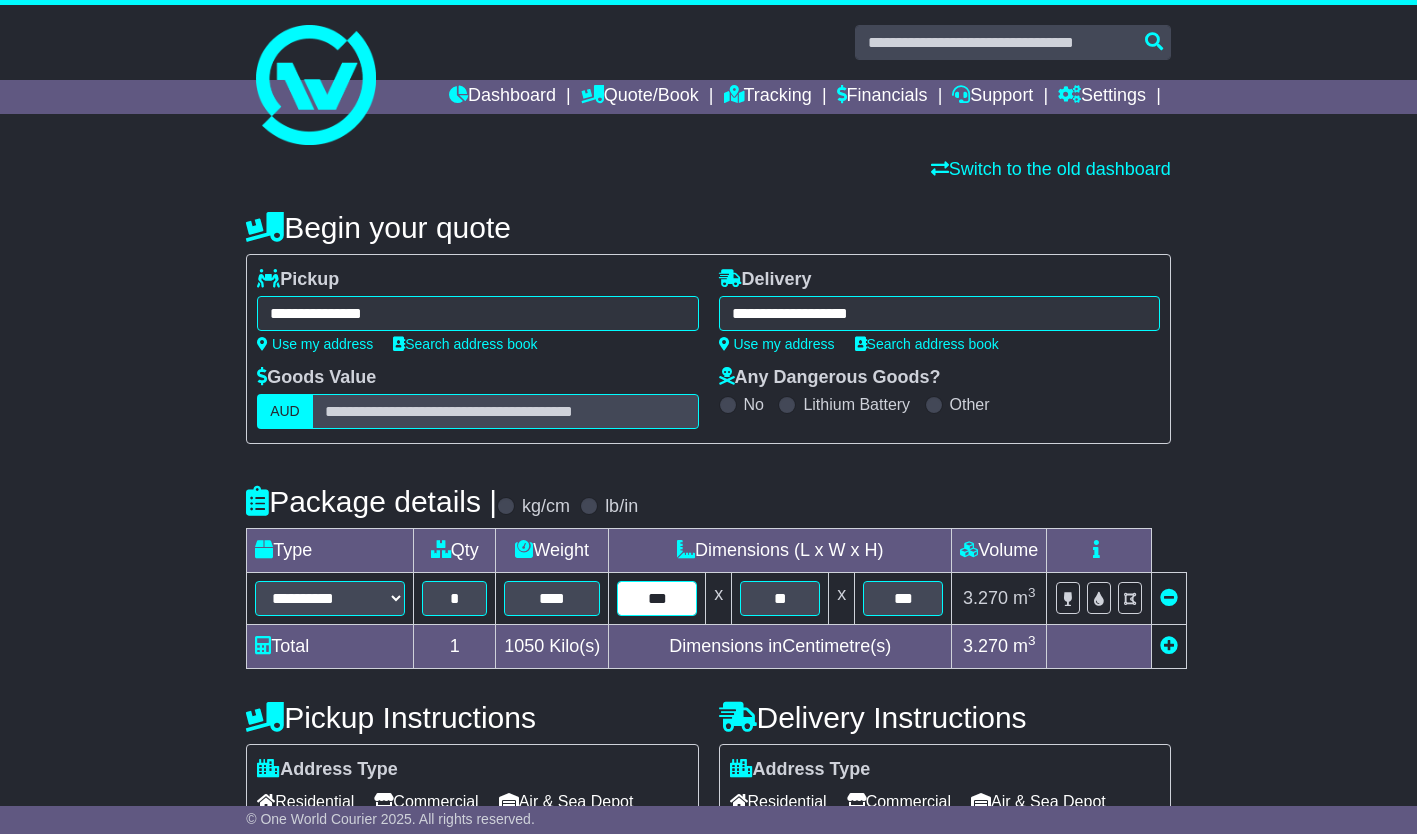 drag, startPoint x: 679, startPoint y: 597, endPoint x: 571, endPoint y: 597, distance: 108 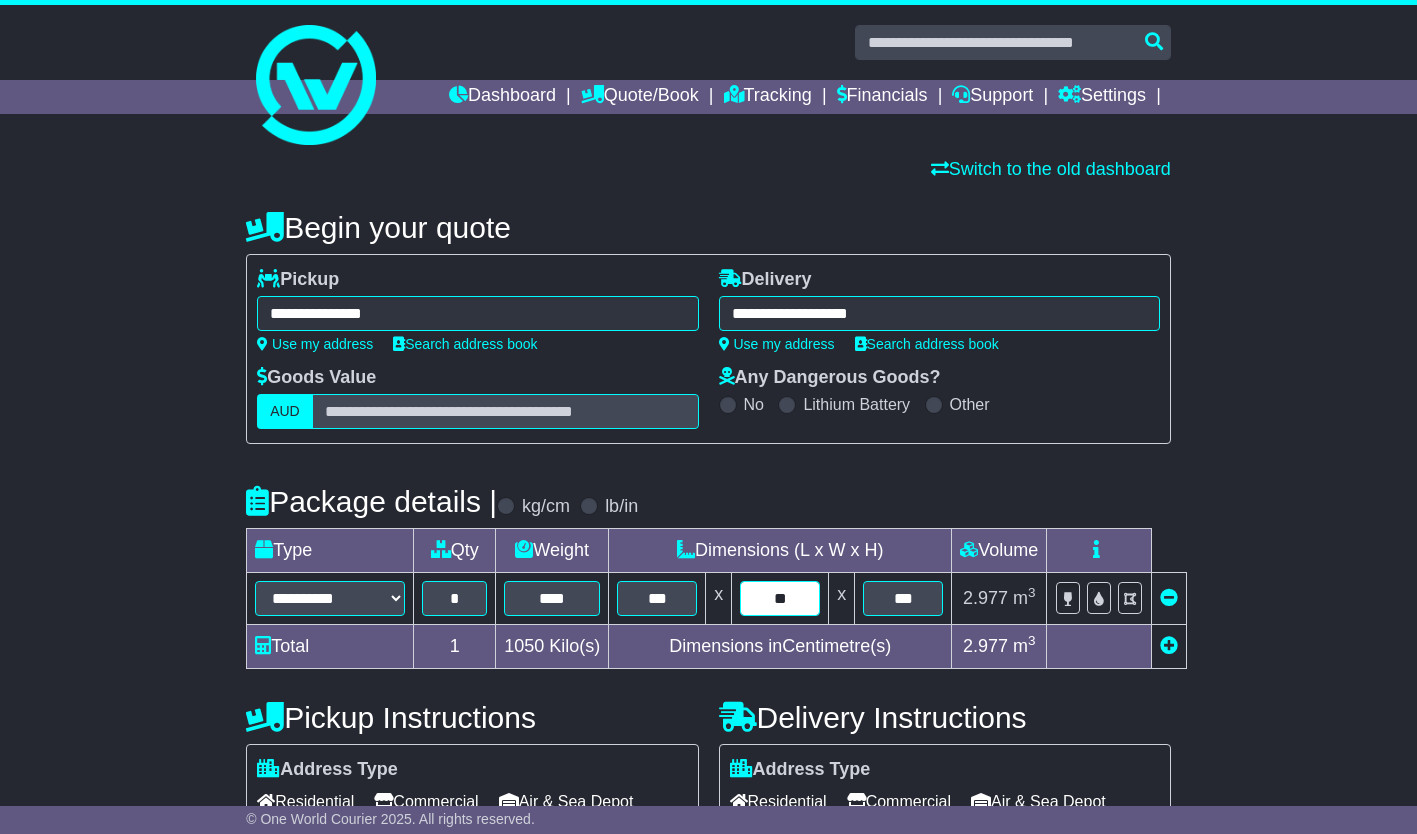 drag, startPoint x: 807, startPoint y: 595, endPoint x: 679, endPoint y: 604, distance: 128.31601 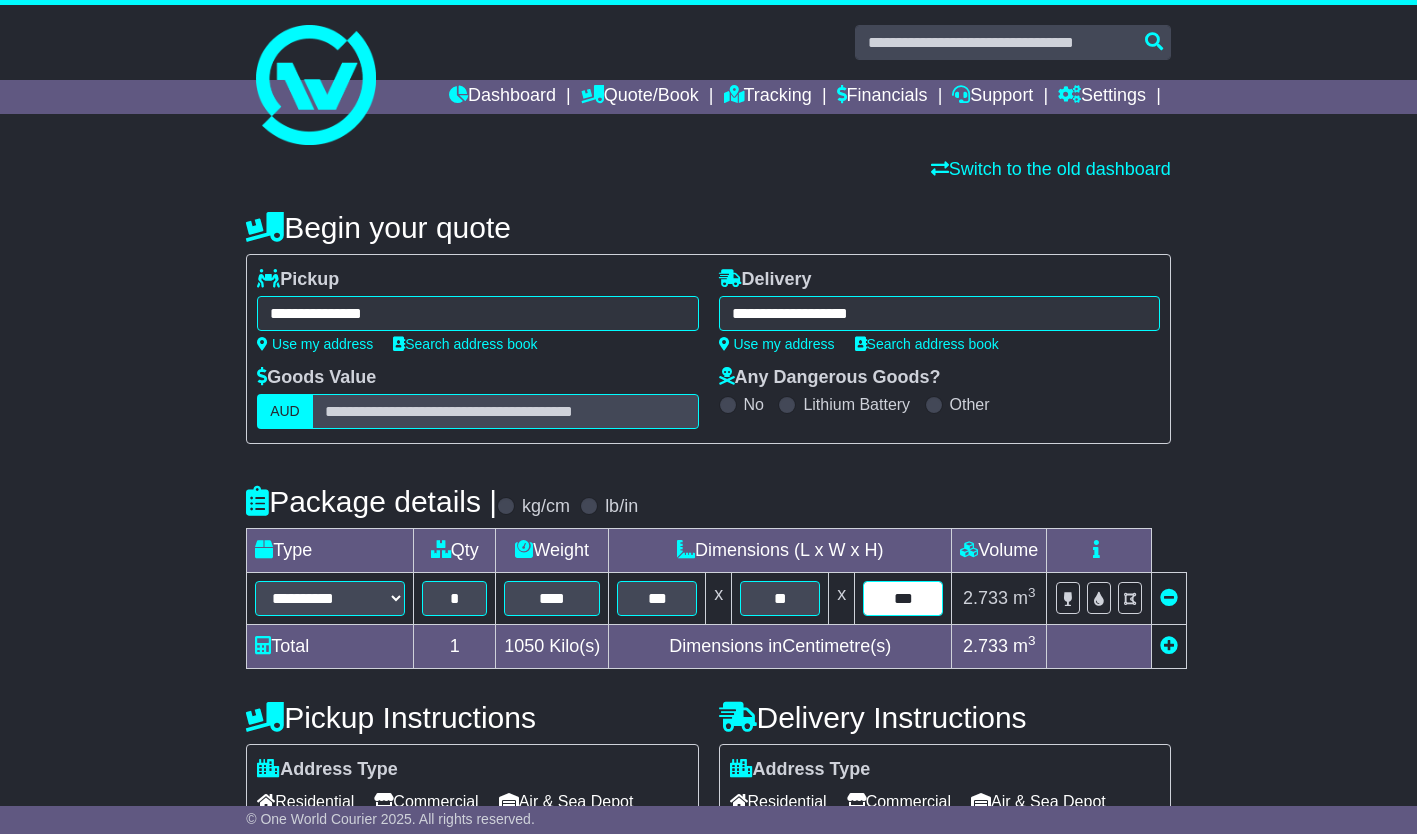 drag, startPoint x: 930, startPoint y: 596, endPoint x: 794, endPoint y: 592, distance: 136.0588 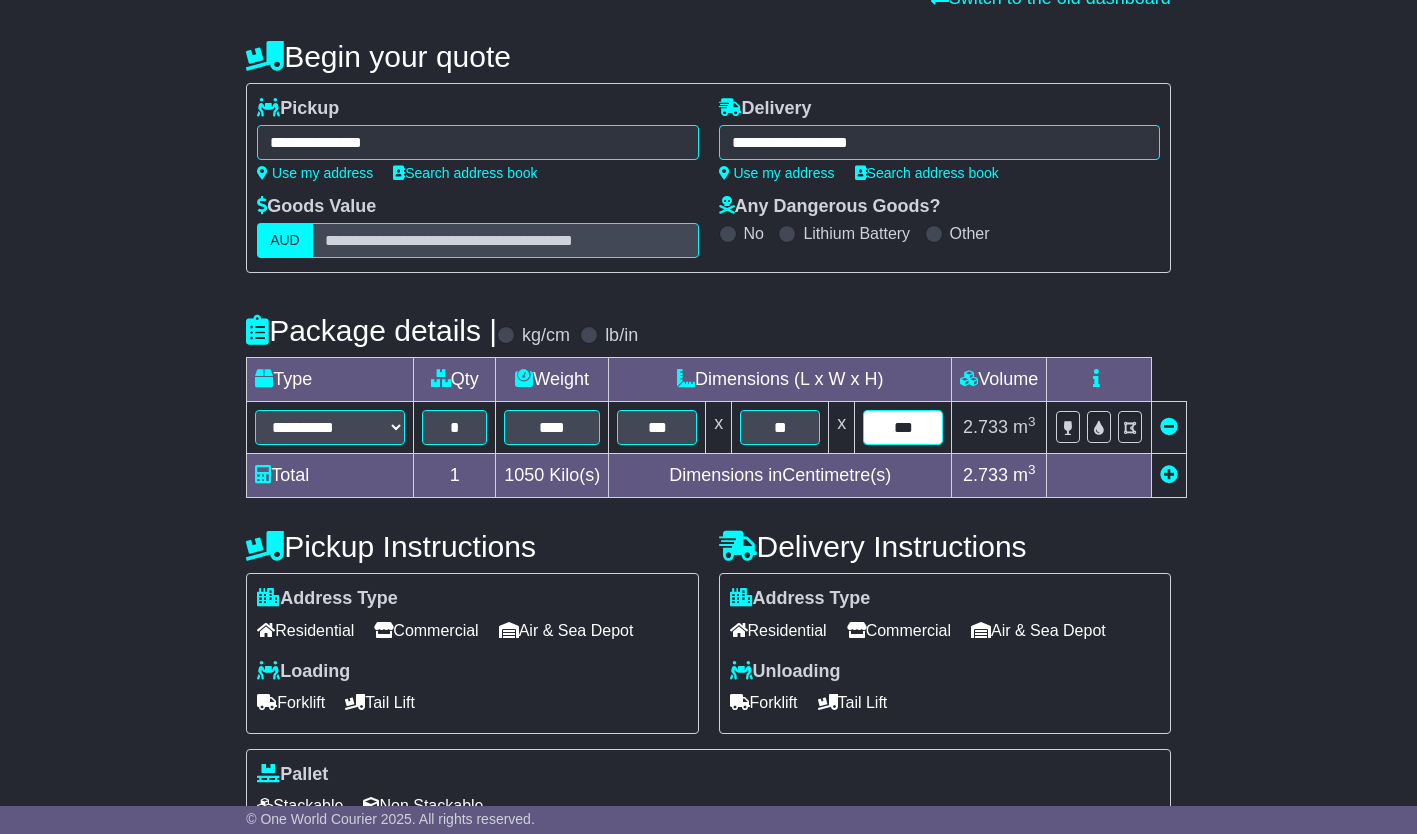 scroll, scrollTop: 300, scrollLeft: 0, axis: vertical 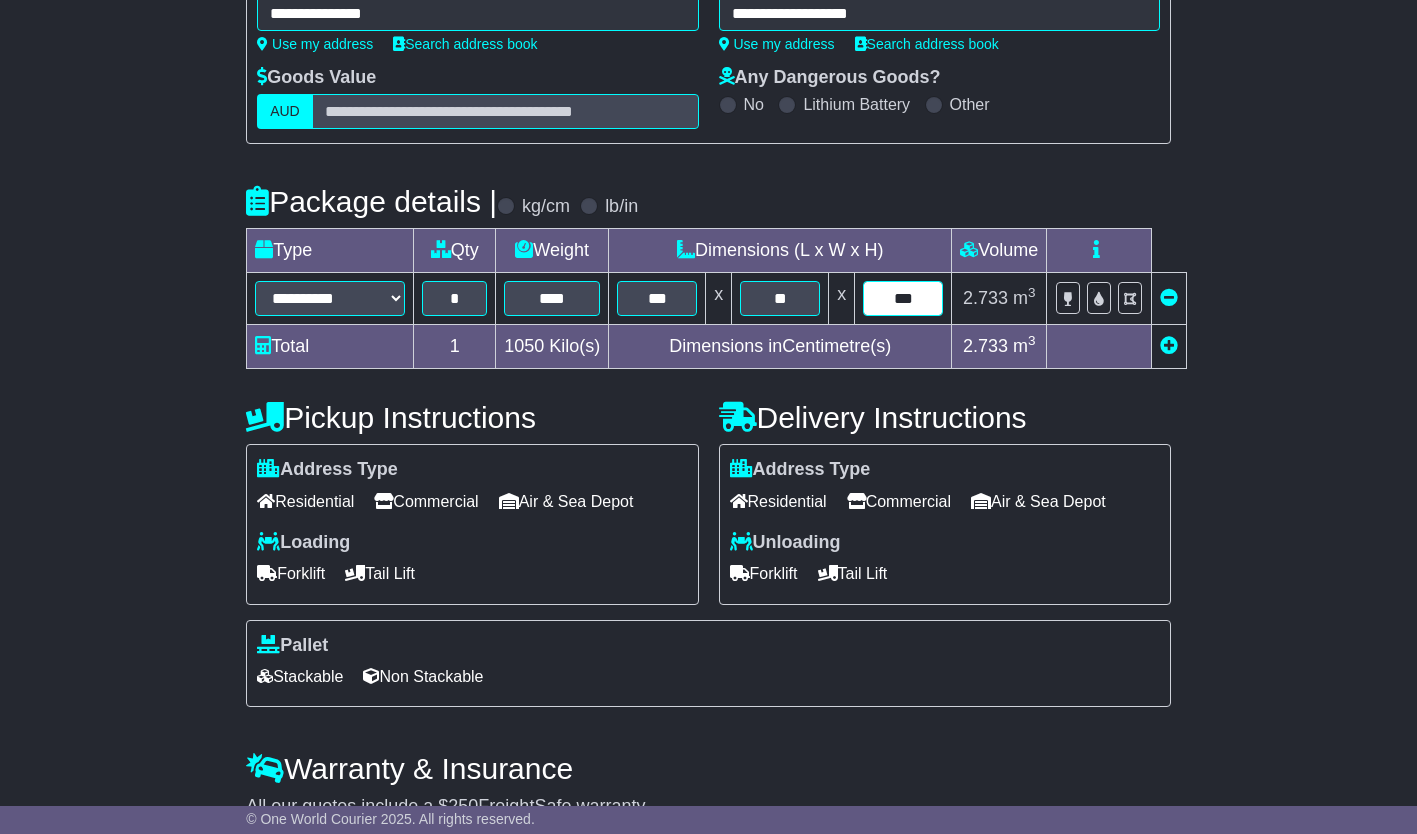 type on "***" 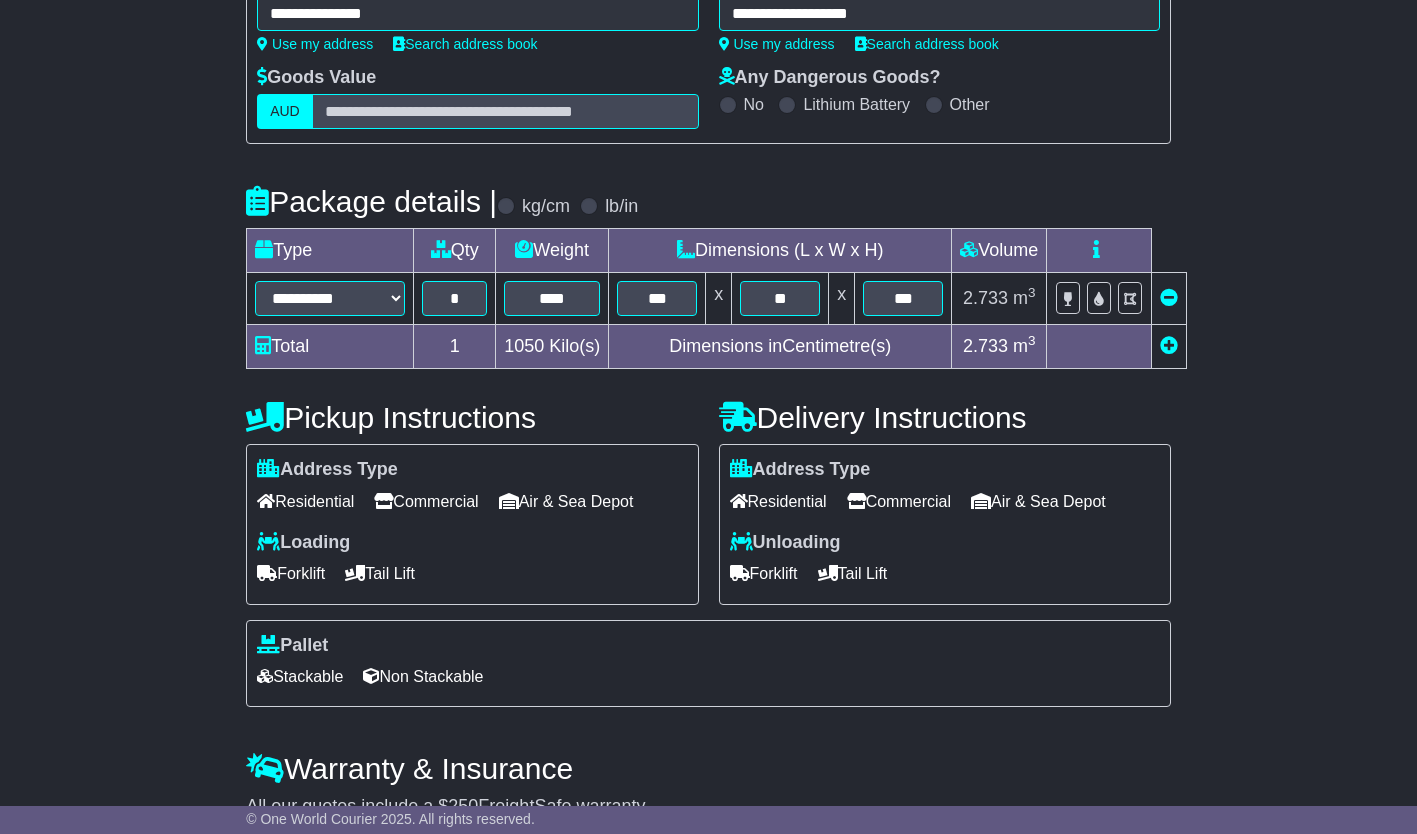 click on "Commercial" at bounding box center (426, 501) 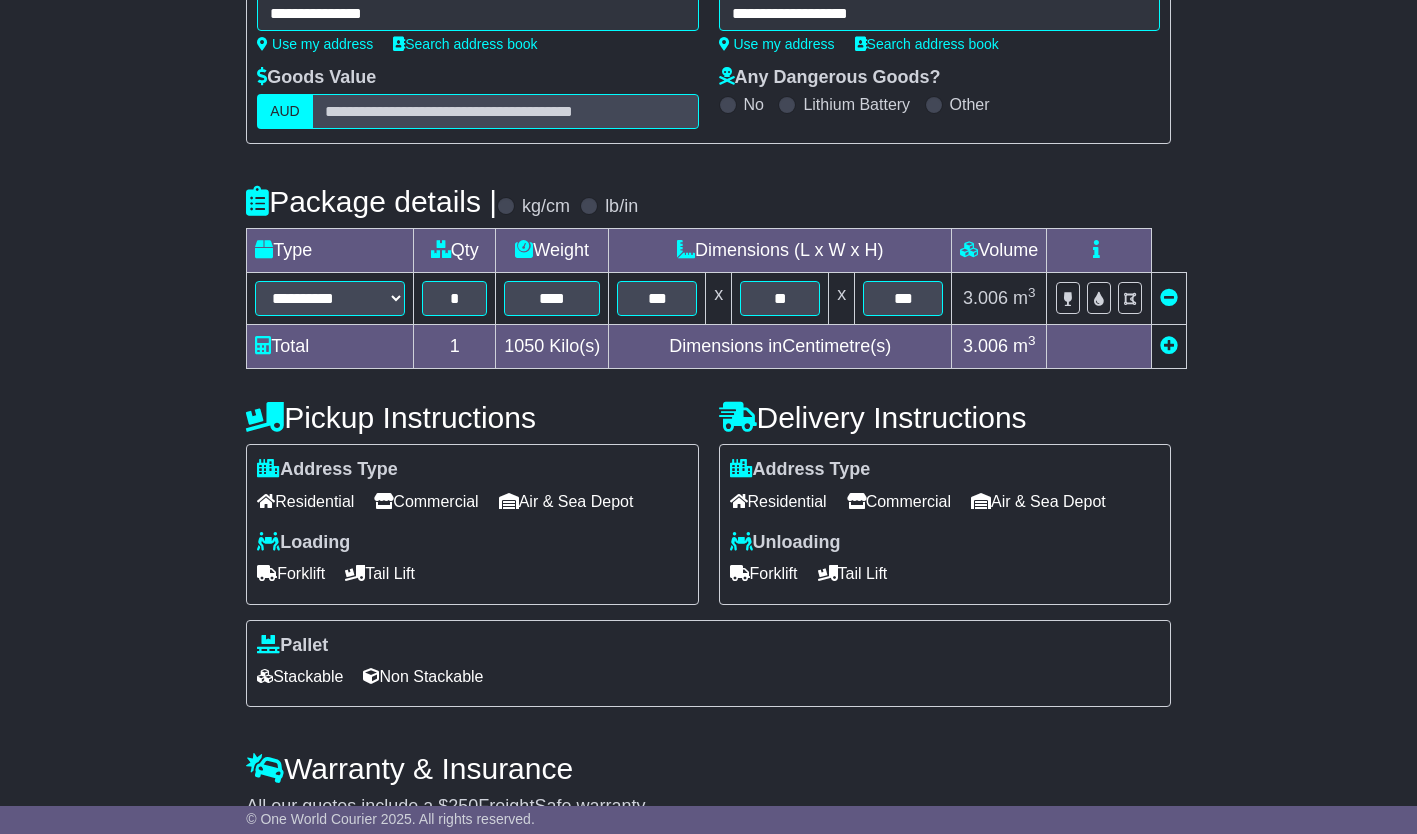 click on "Forklift" at bounding box center (291, 573) 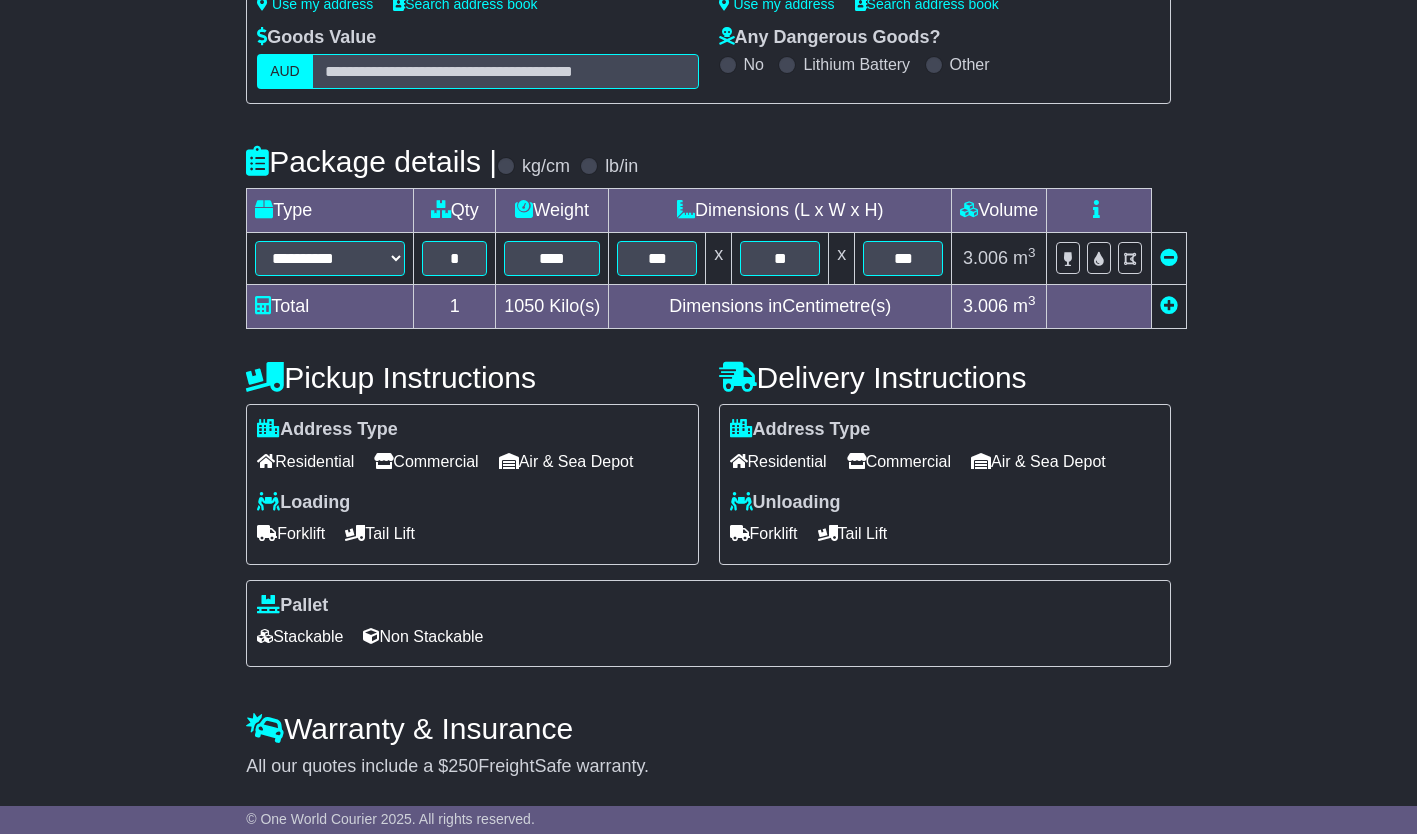 scroll, scrollTop: 404, scrollLeft: 0, axis: vertical 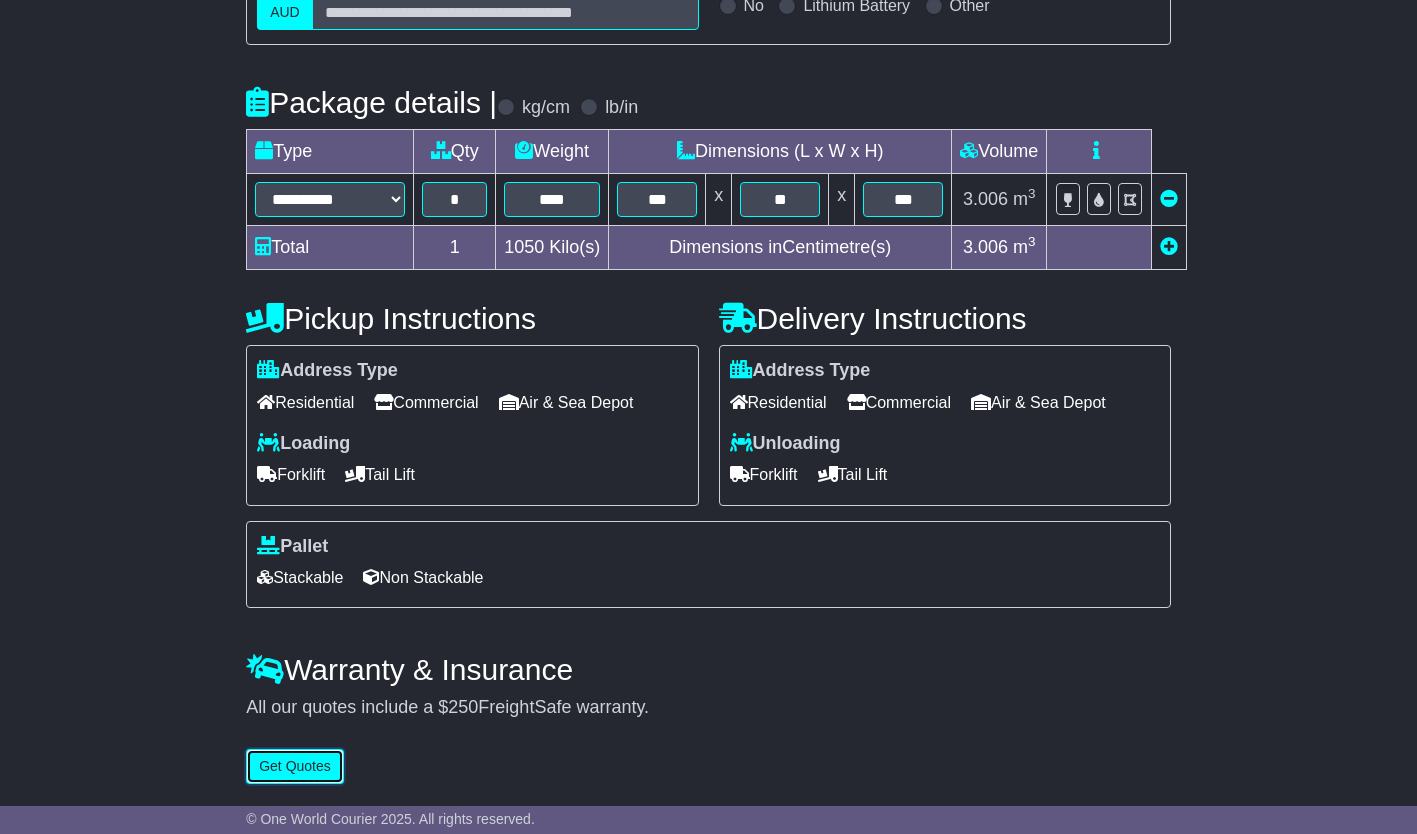 click on "Get Quotes" at bounding box center (295, 766) 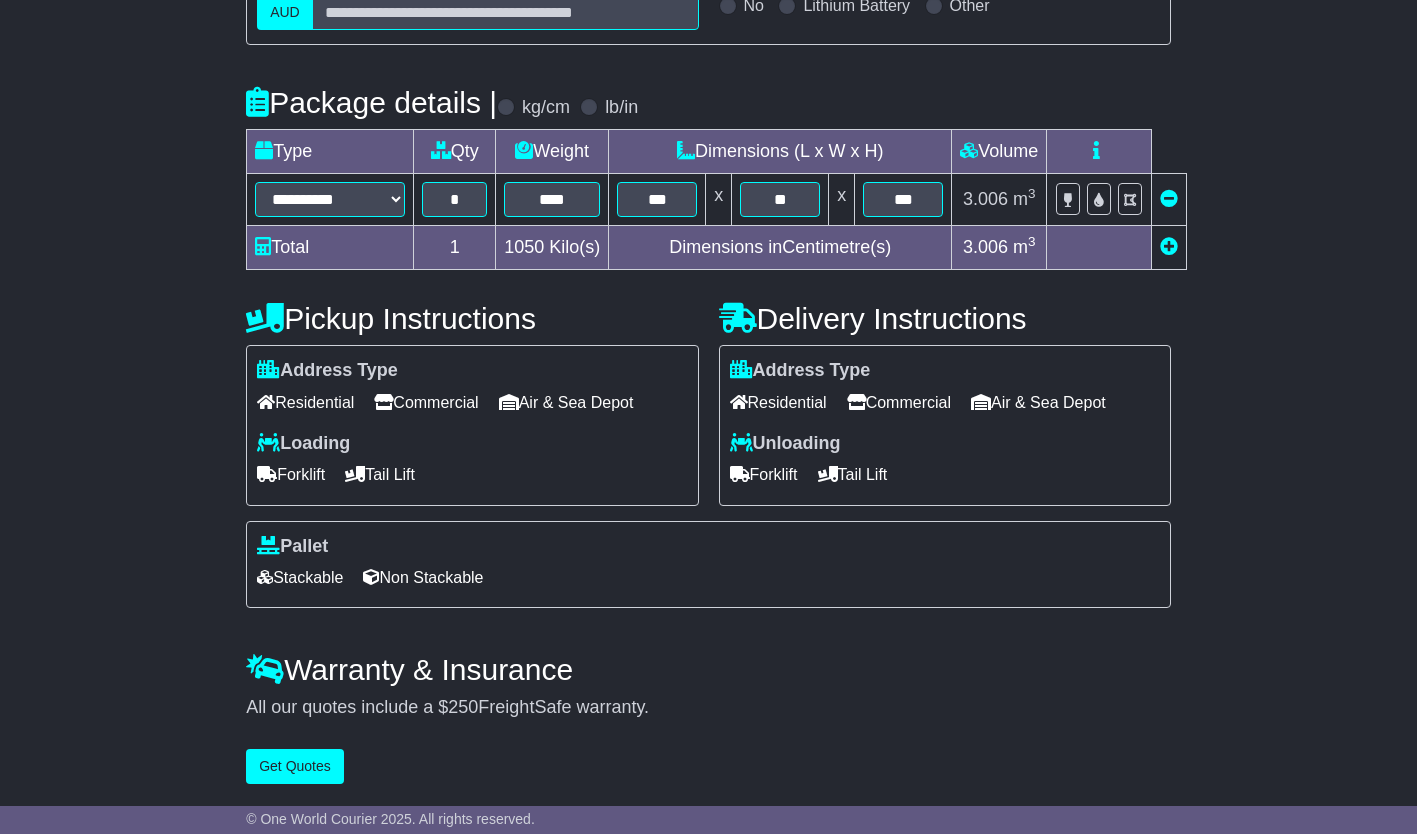 scroll, scrollTop: 0, scrollLeft: 0, axis: both 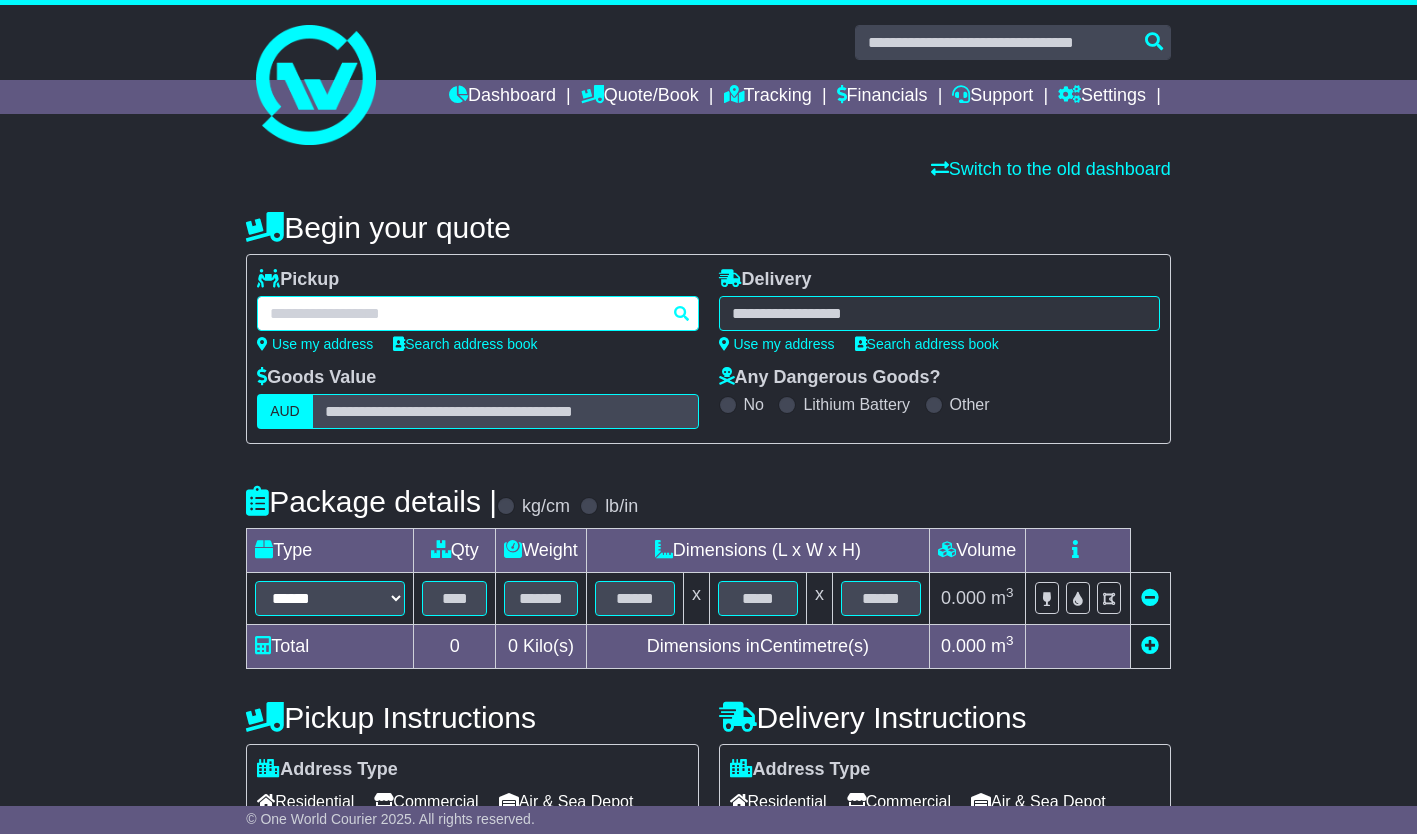click at bounding box center [477, 313] 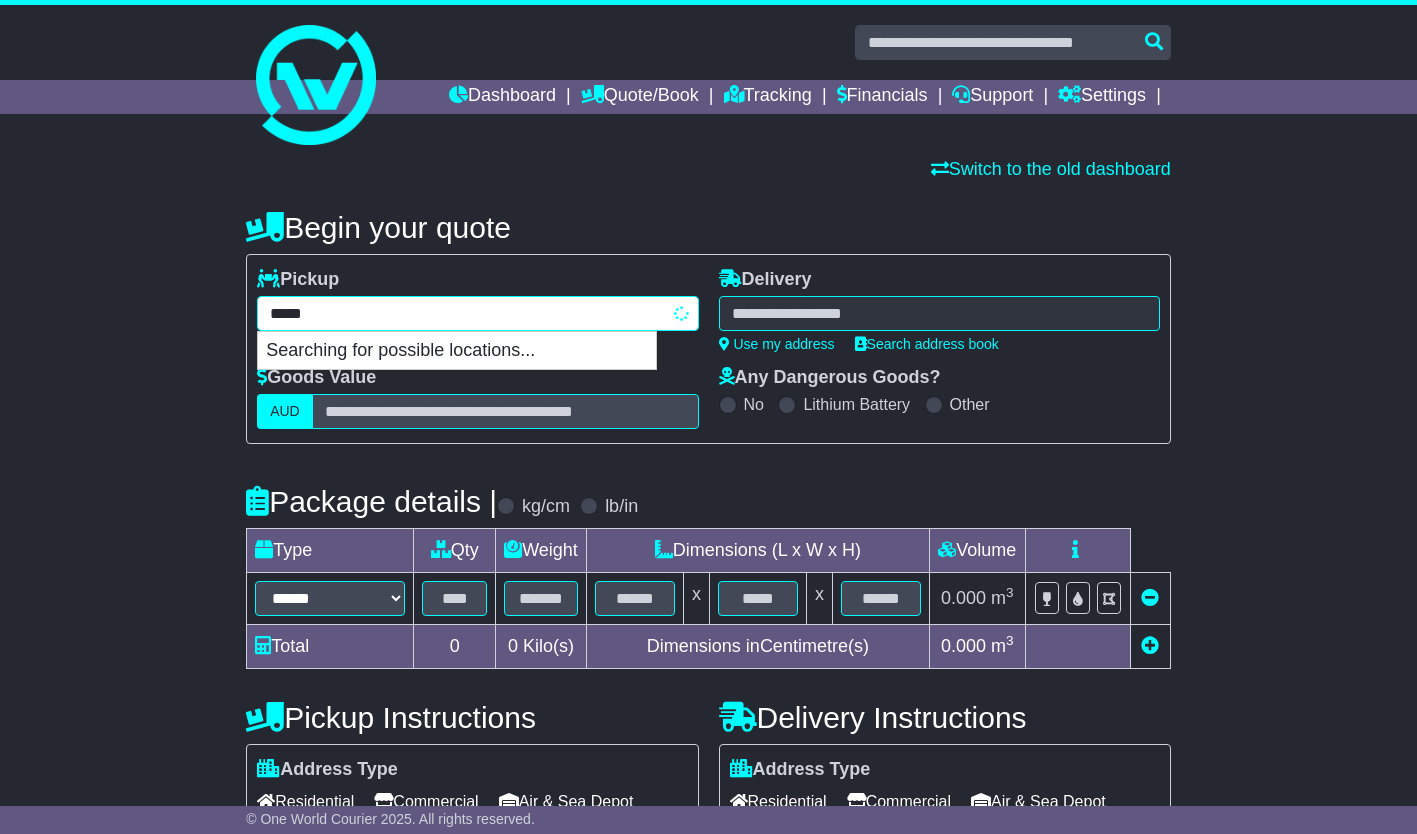 type on "******" 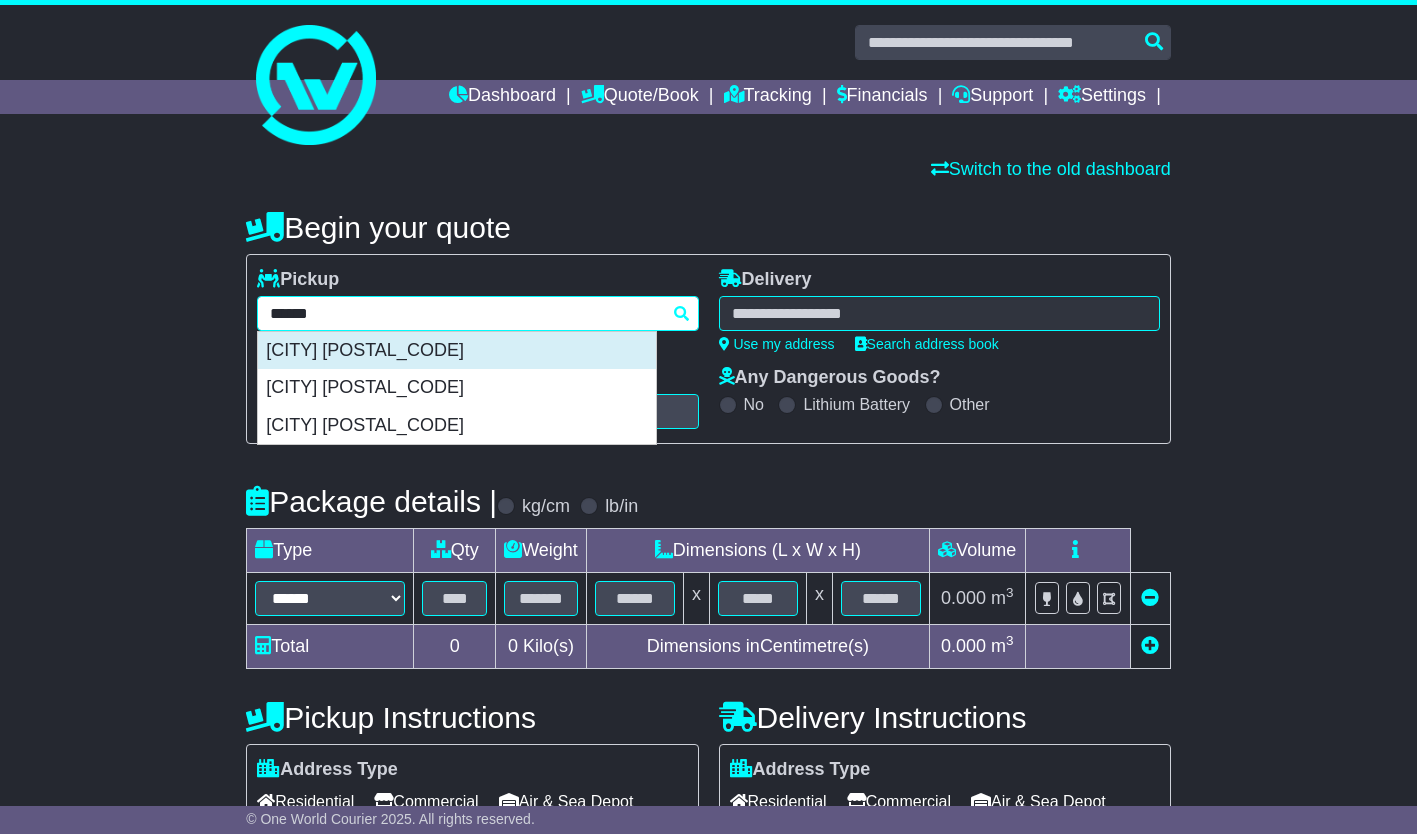 click on "[CITY] [POSTAL_CODE]" at bounding box center (457, 351) 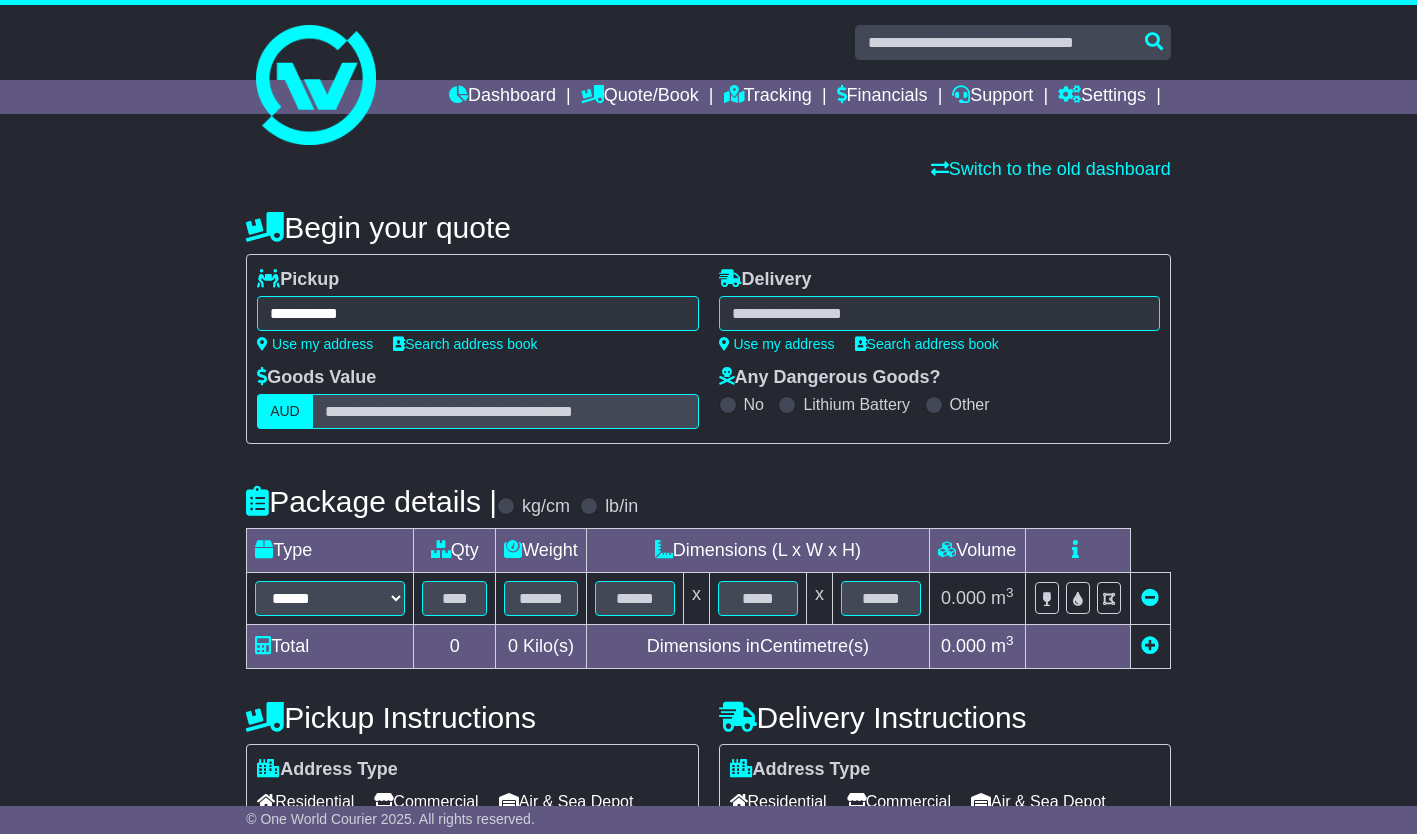 type on "**********" 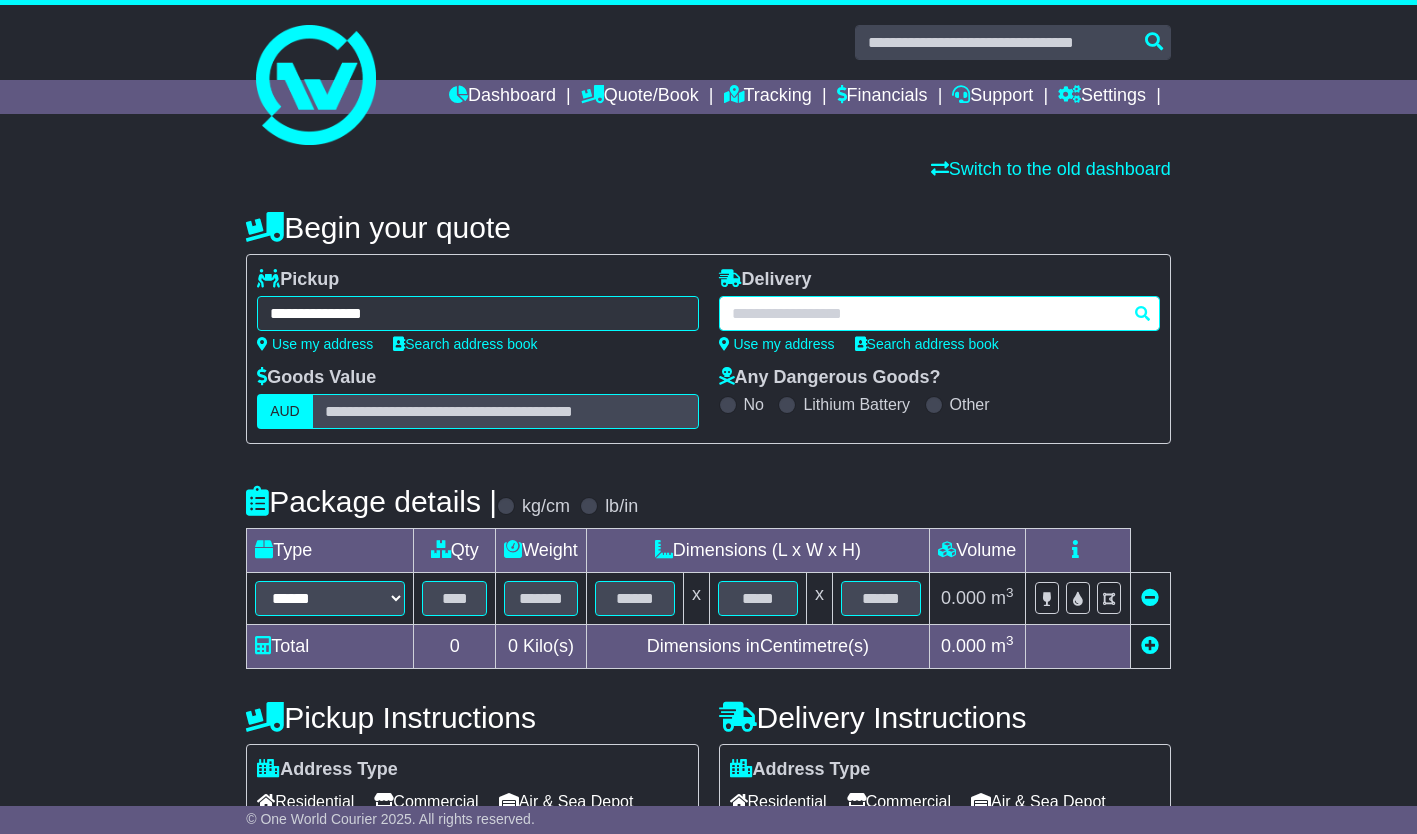 click at bounding box center (939, 313) 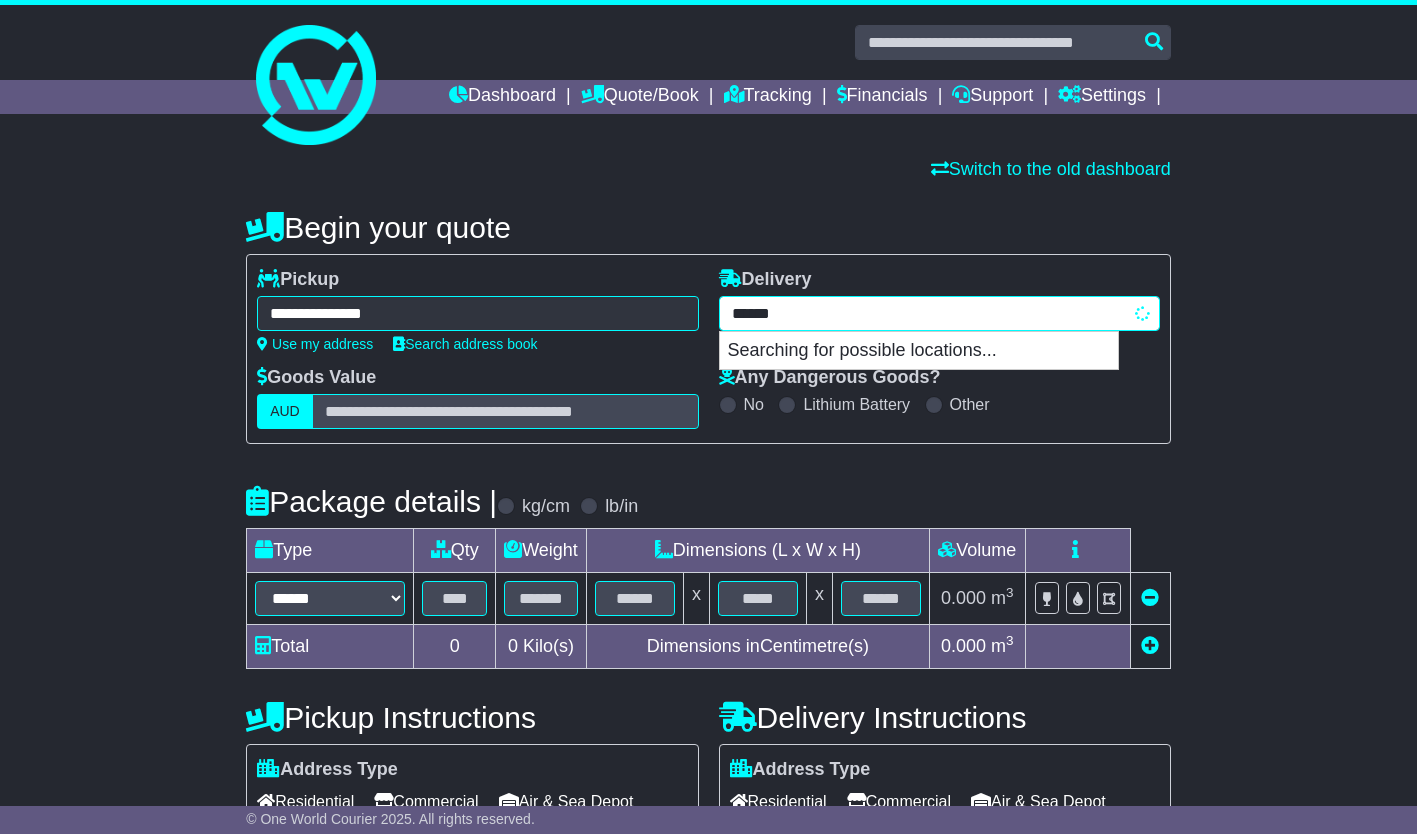type on "*******" 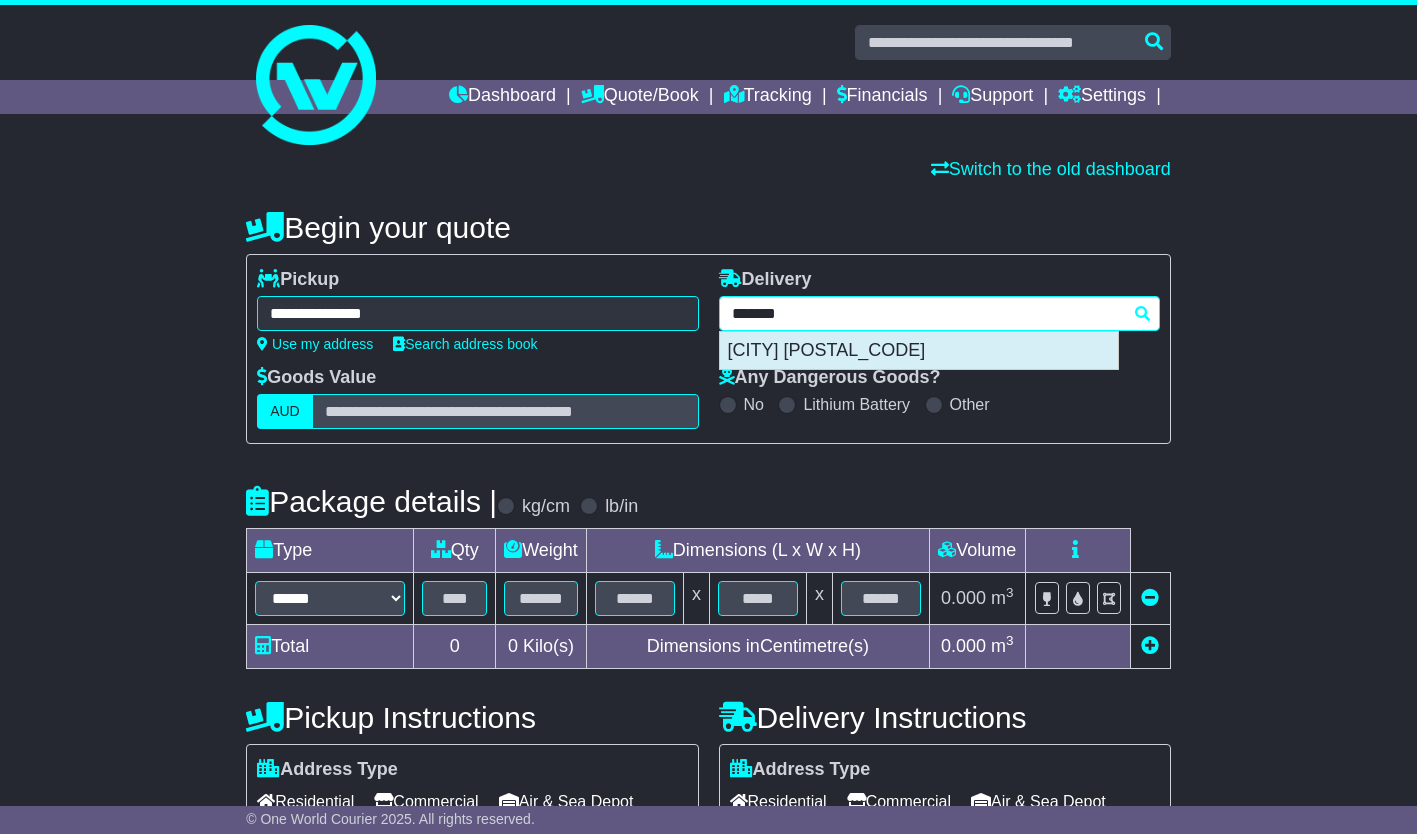 click on "[CITY] [POSTAL_CODE]" at bounding box center (919, 351) 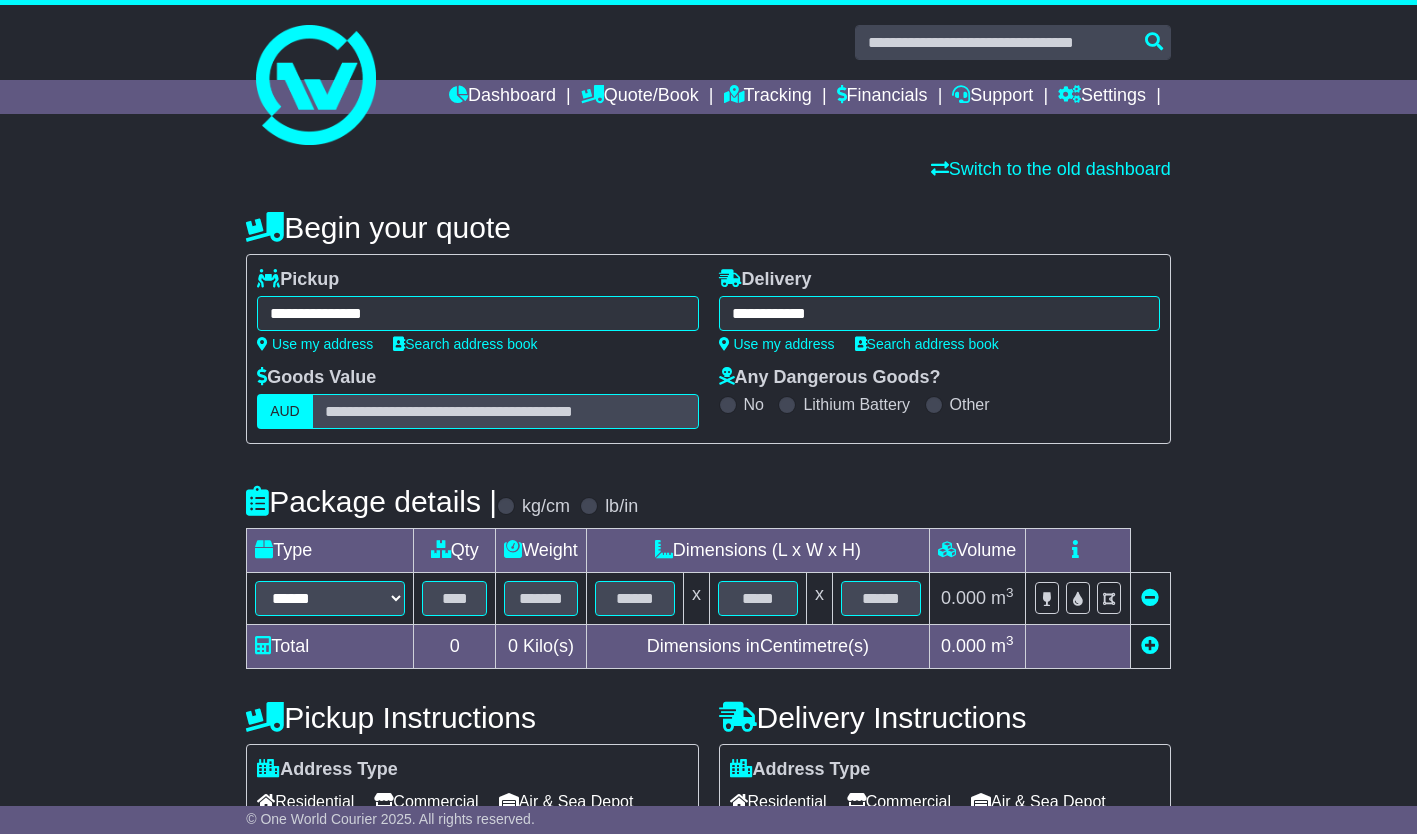 type on "**********" 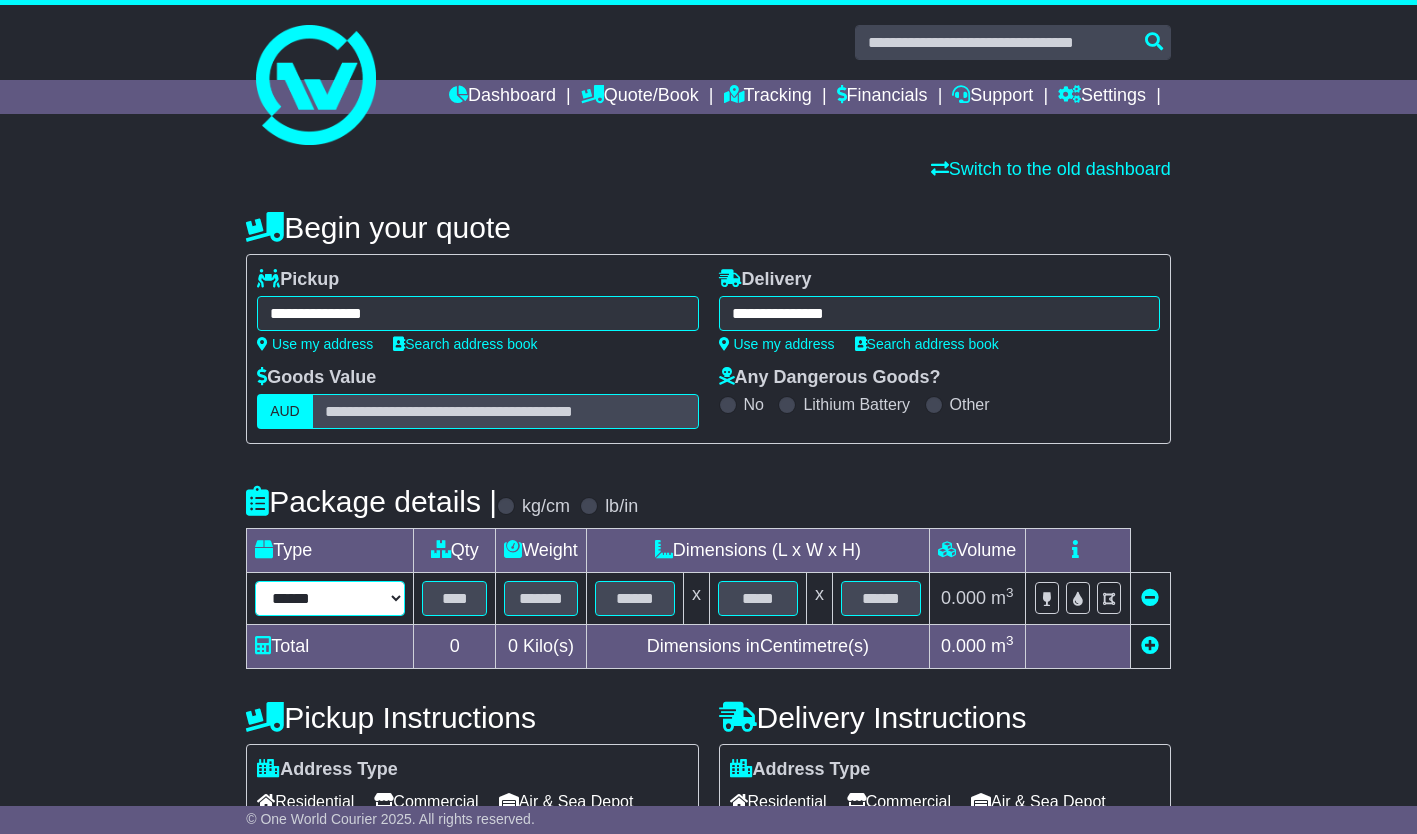 click on "**********" at bounding box center (330, 598) 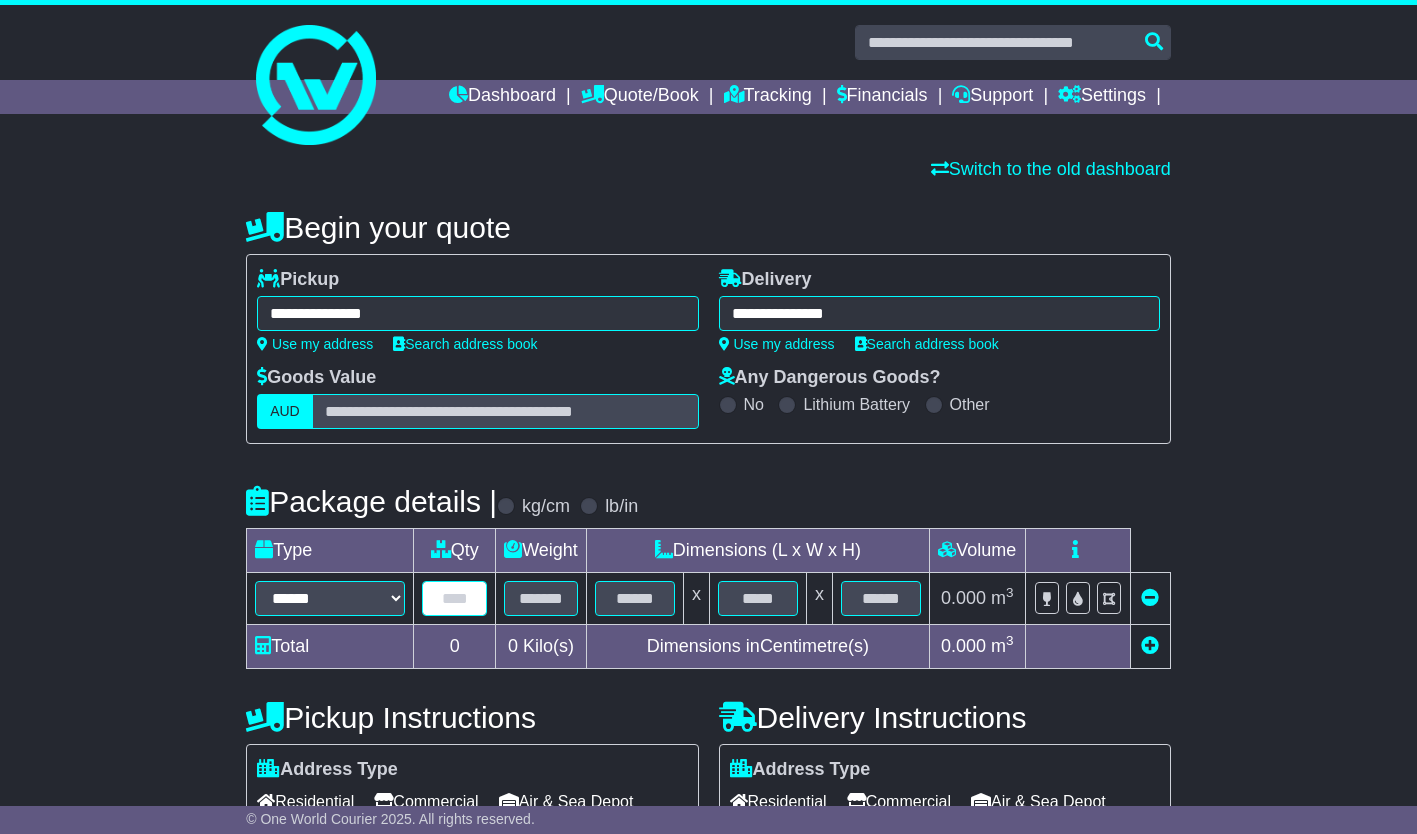 click at bounding box center (454, 598) 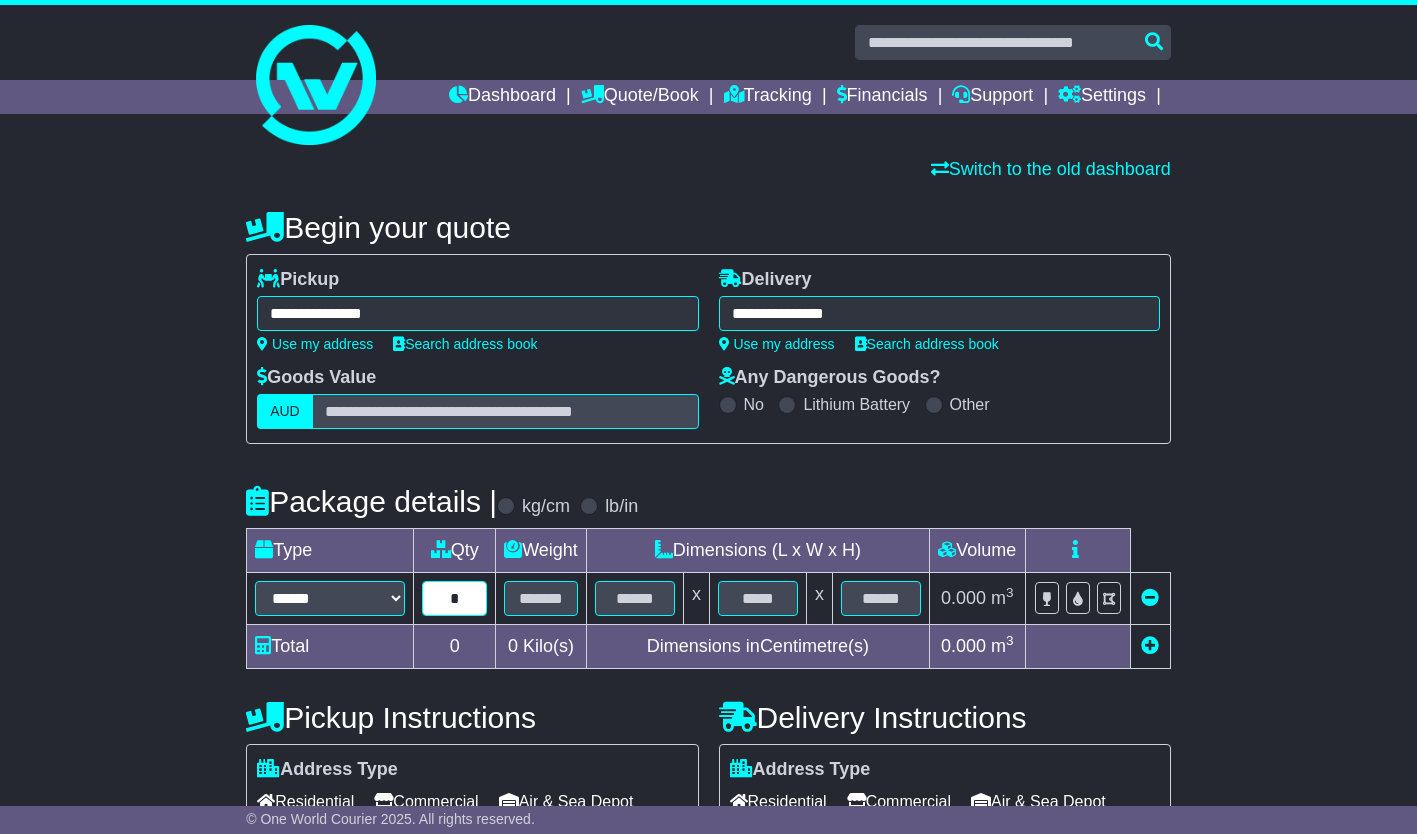 type on "*" 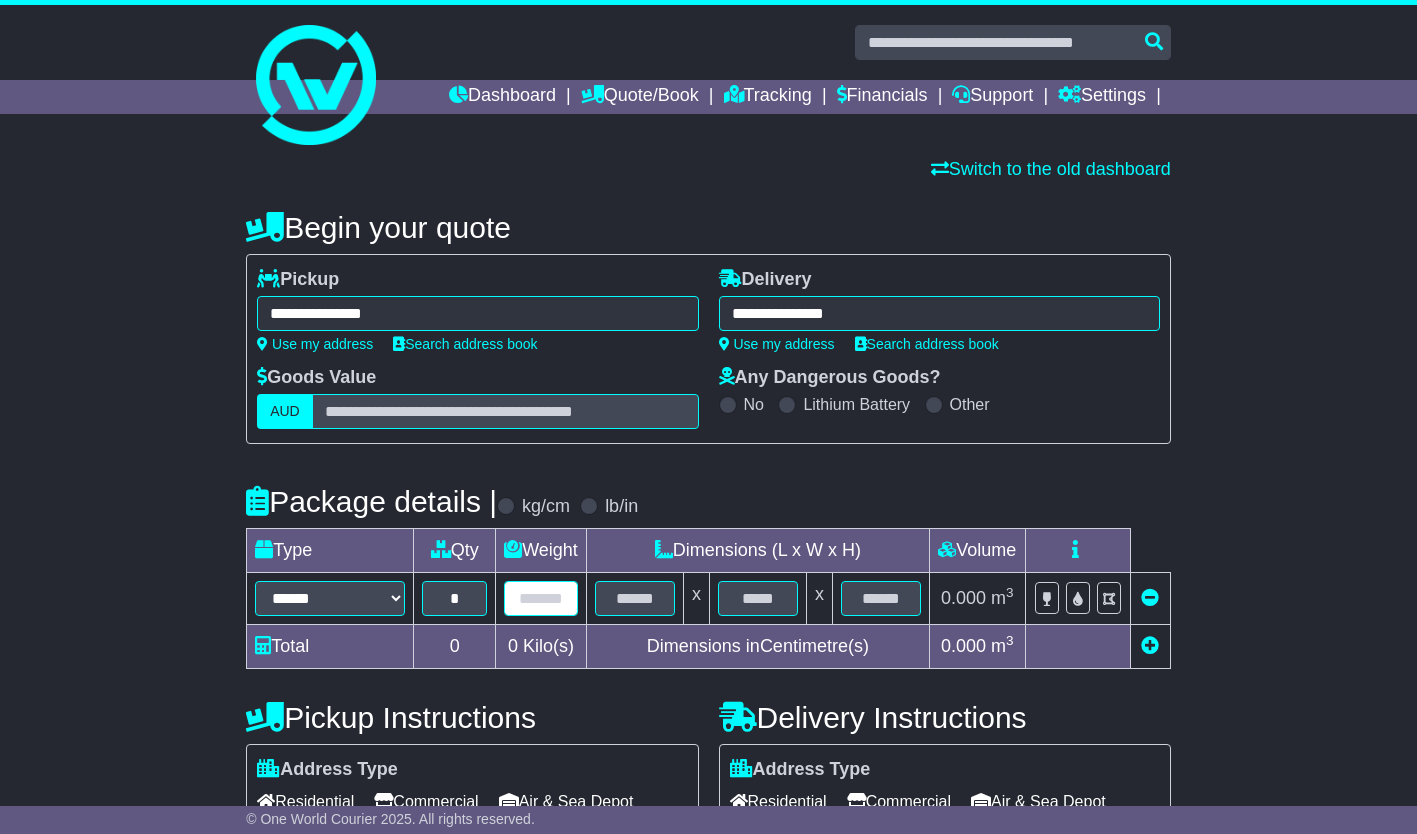 click at bounding box center (541, 598) 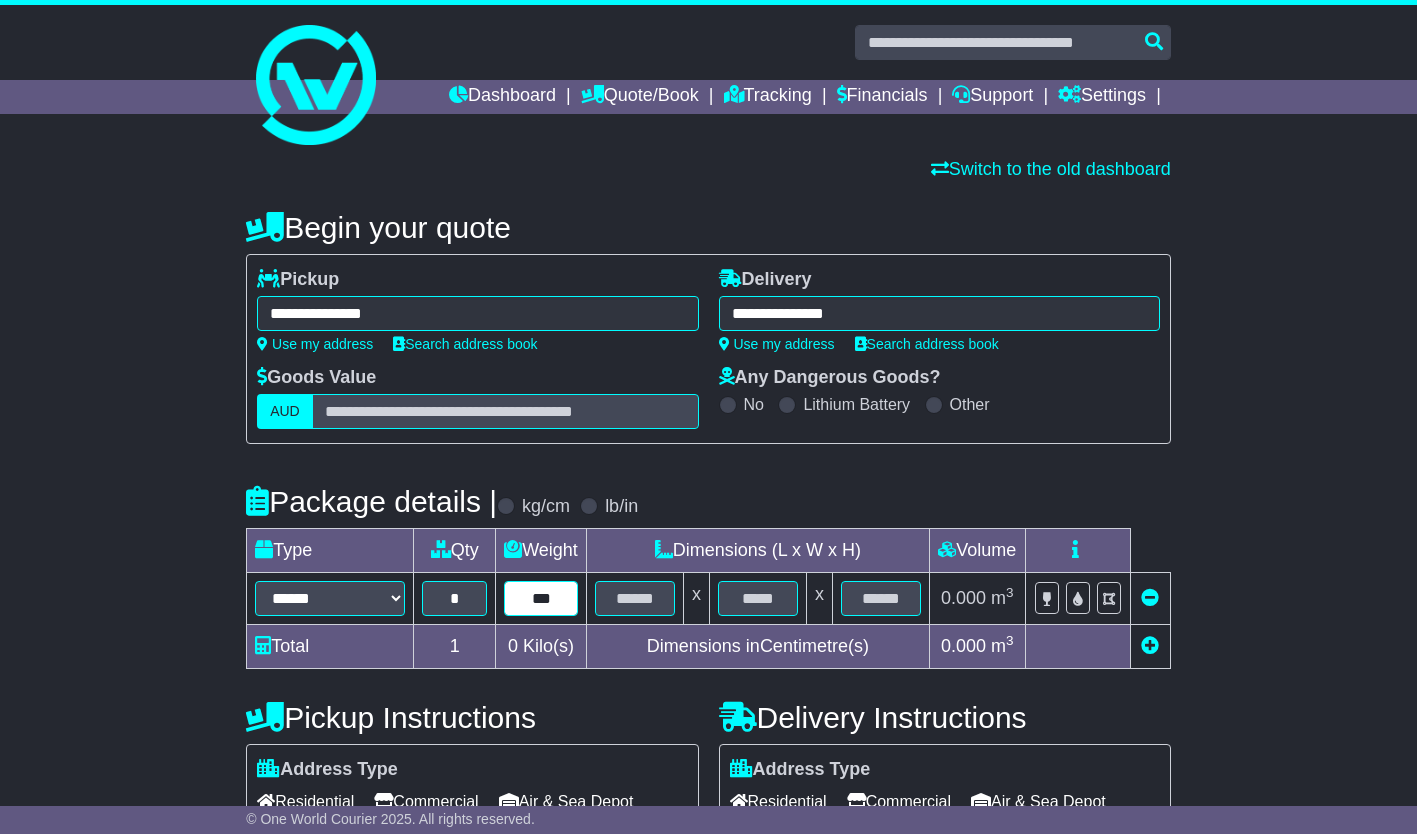 type on "***" 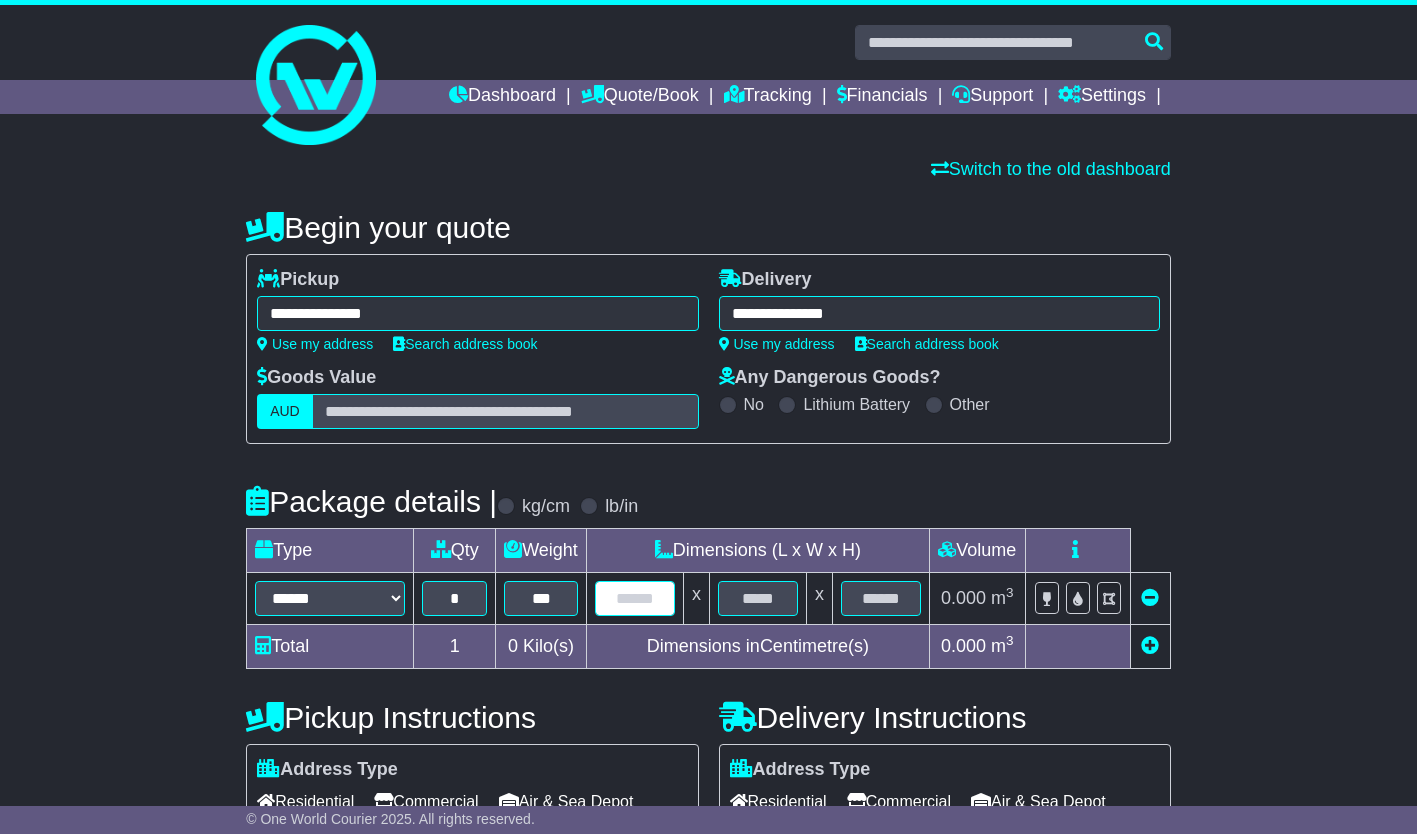 click at bounding box center (635, 598) 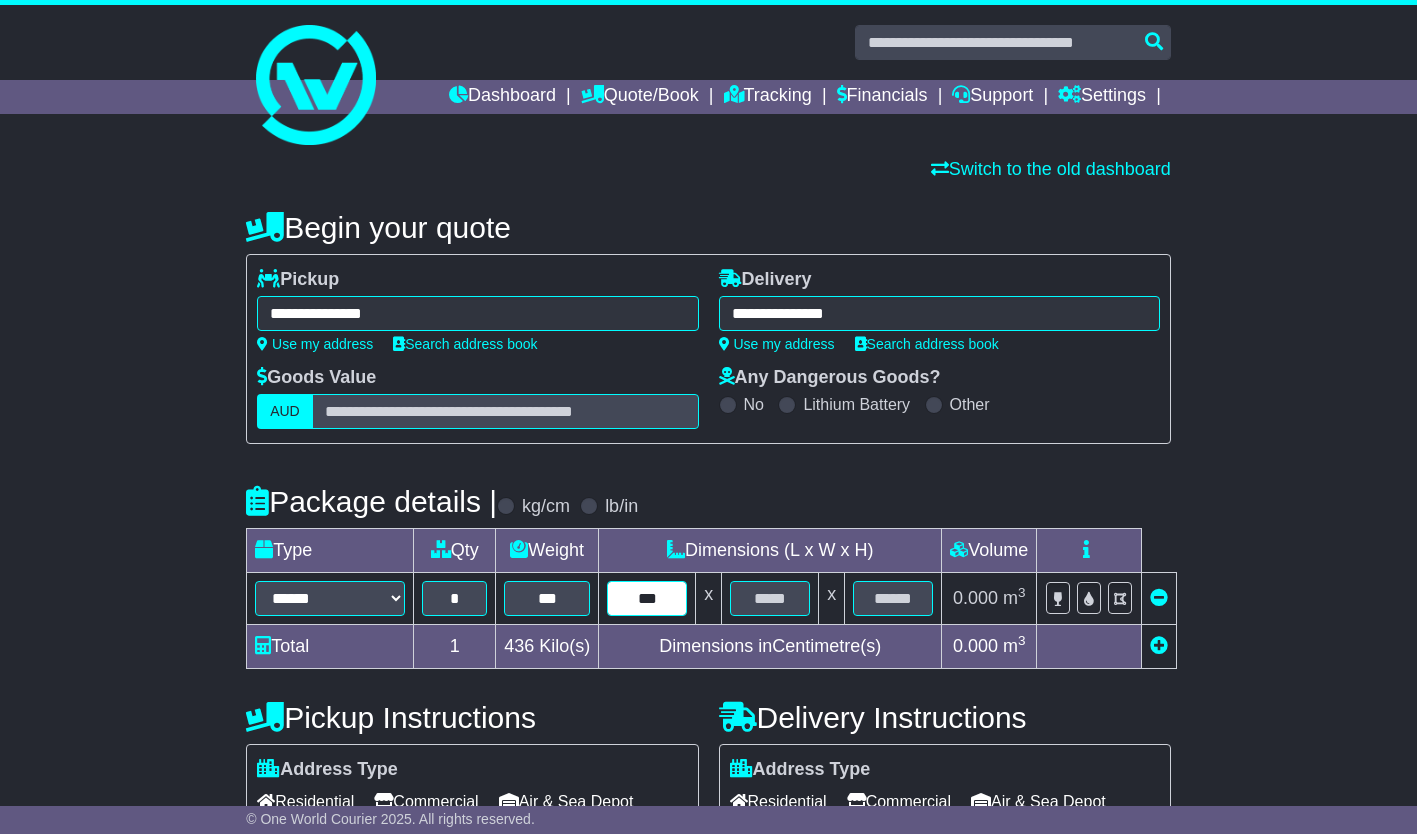 type on "***" 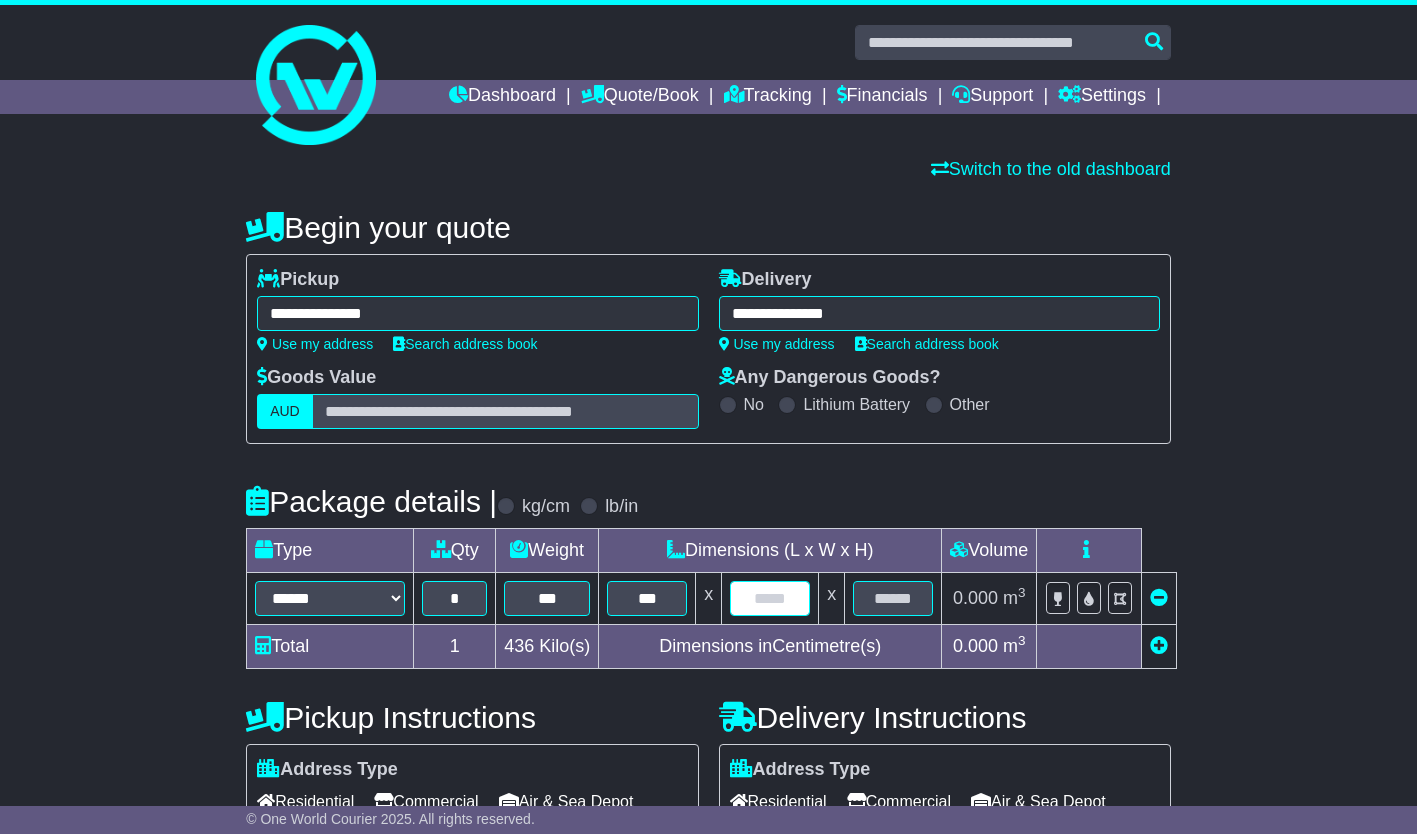 click at bounding box center (770, 598) 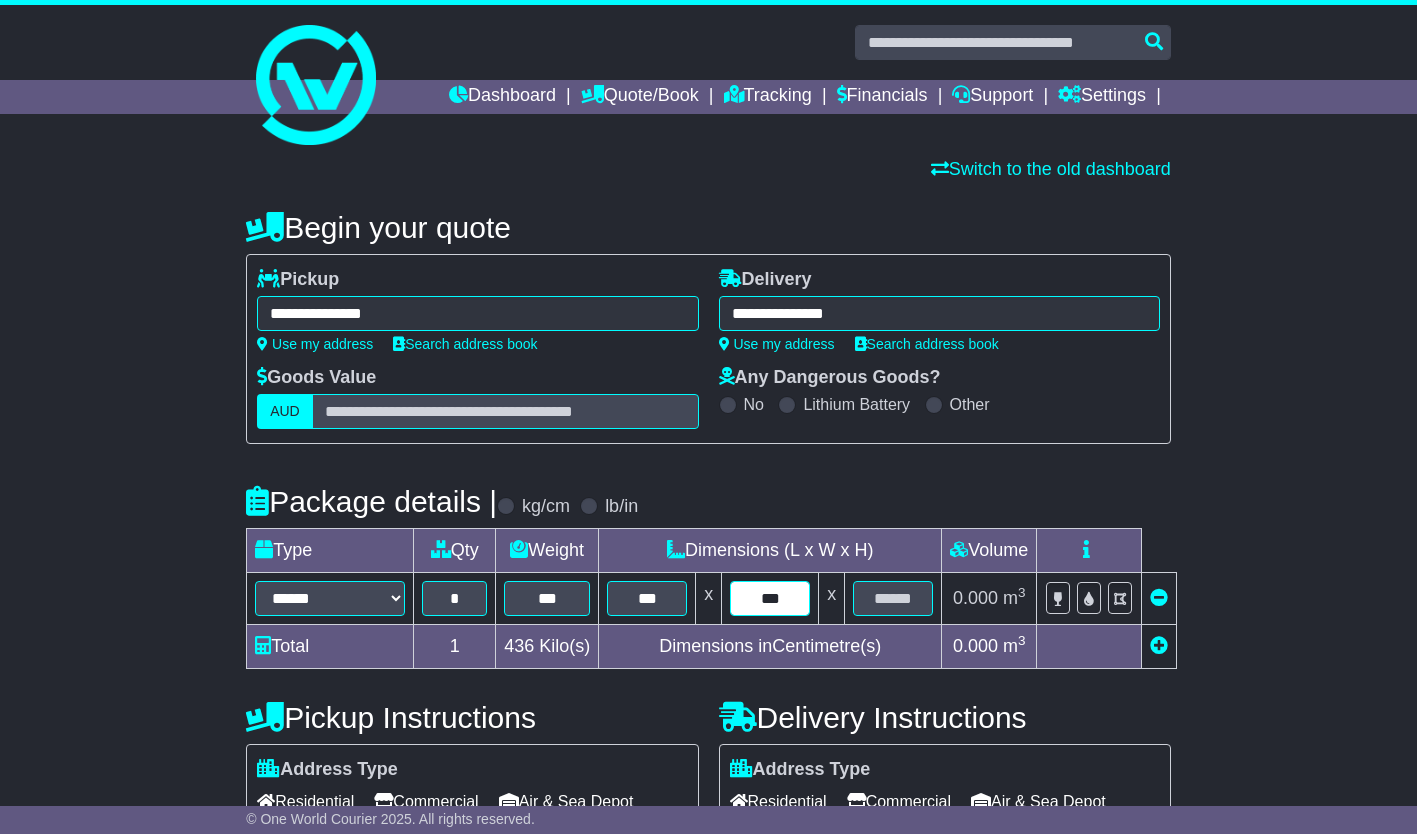 type on "***" 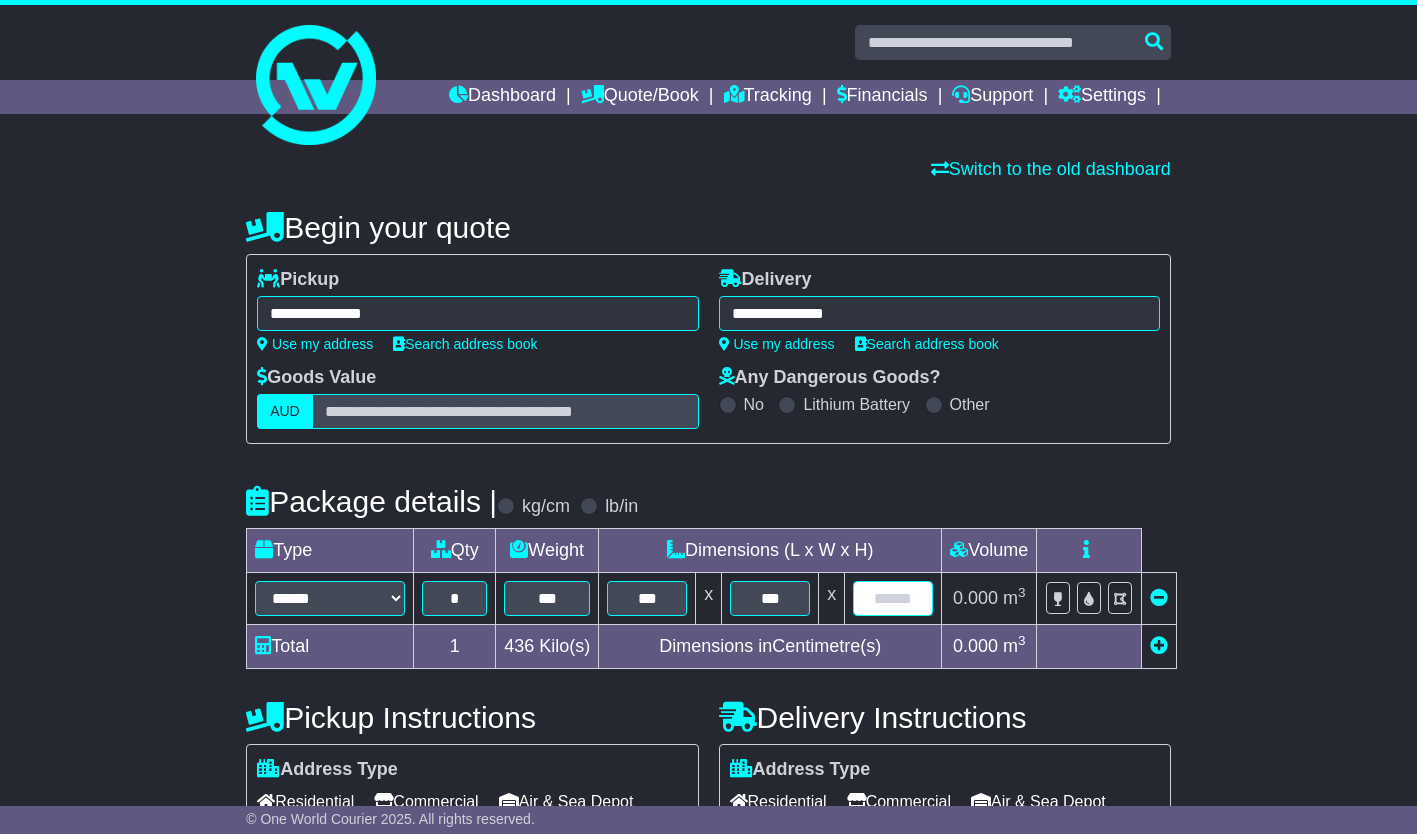 click at bounding box center (893, 598) 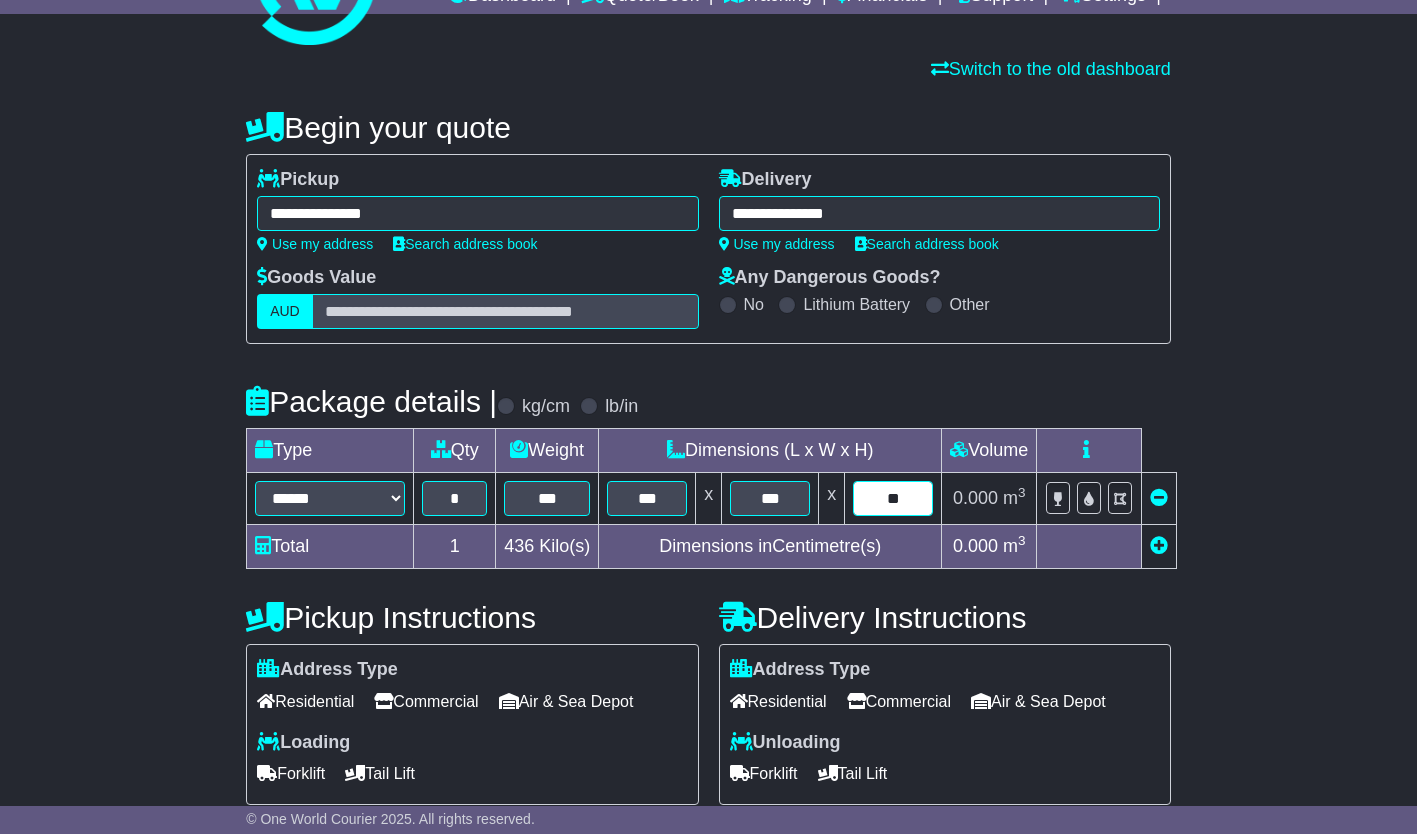 scroll, scrollTop: 200, scrollLeft: 0, axis: vertical 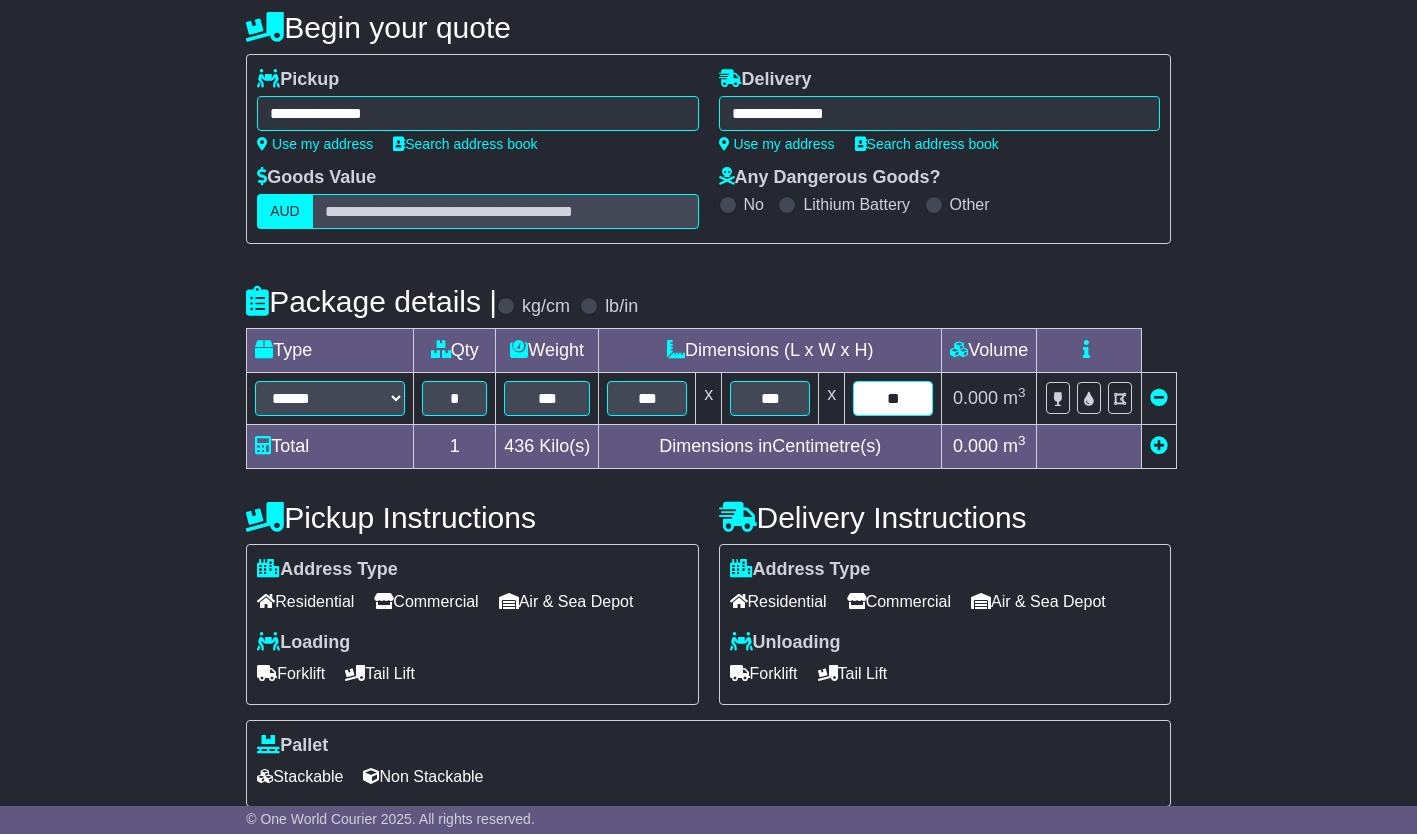 type on "**" 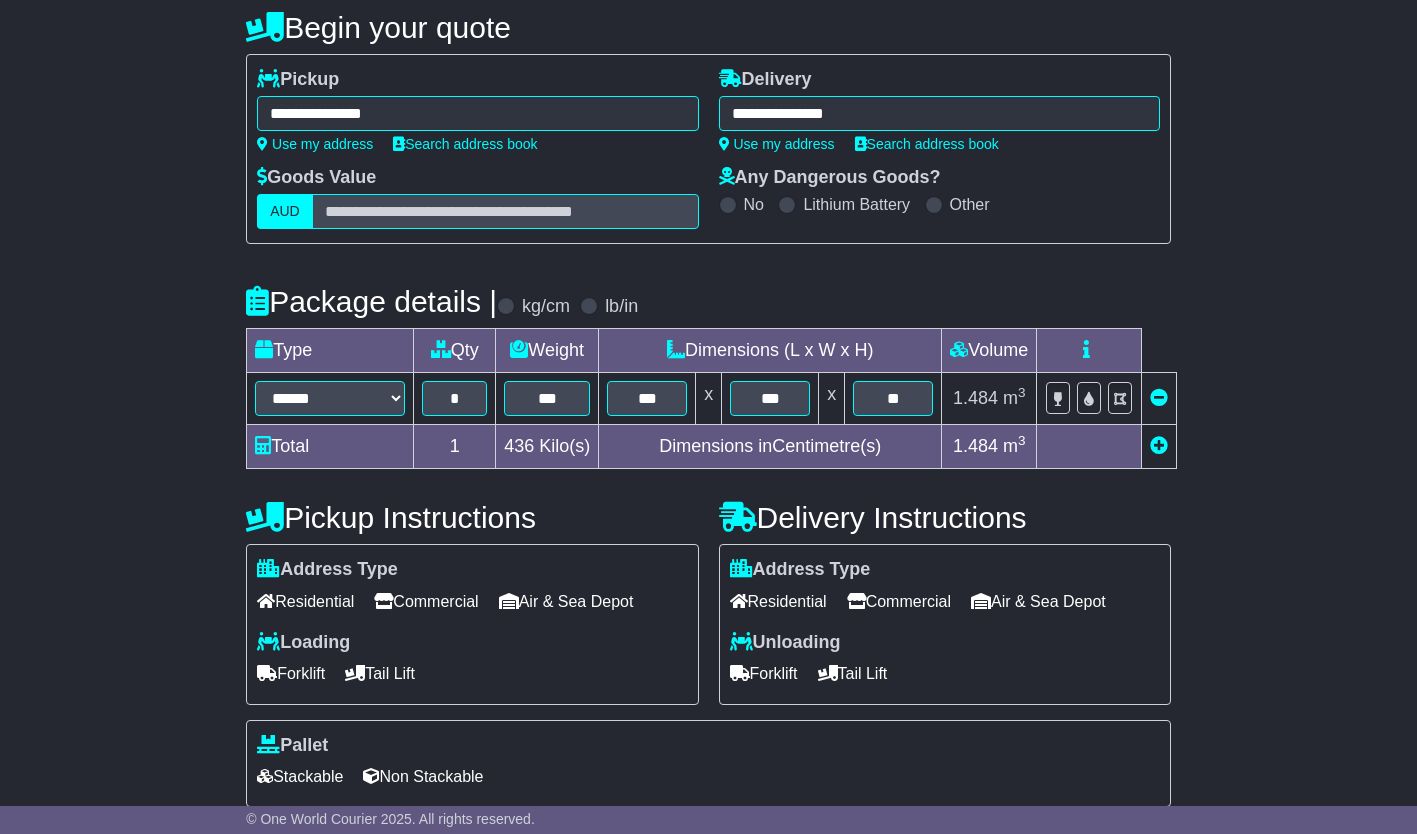 click on "Commercial" at bounding box center (426, 601) 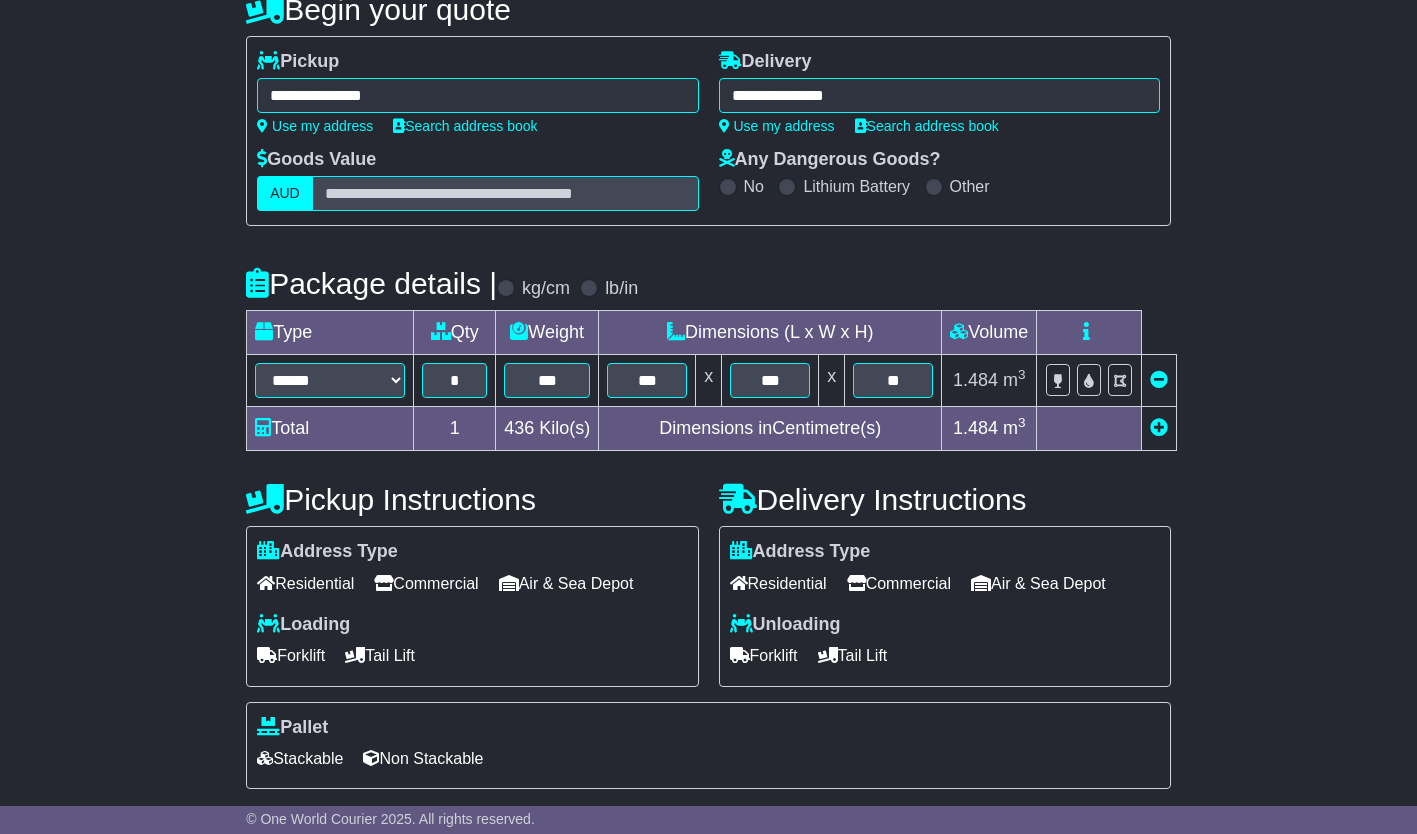 scroll, scrollTop: 400, scrollLeft: 0, axis: vertical 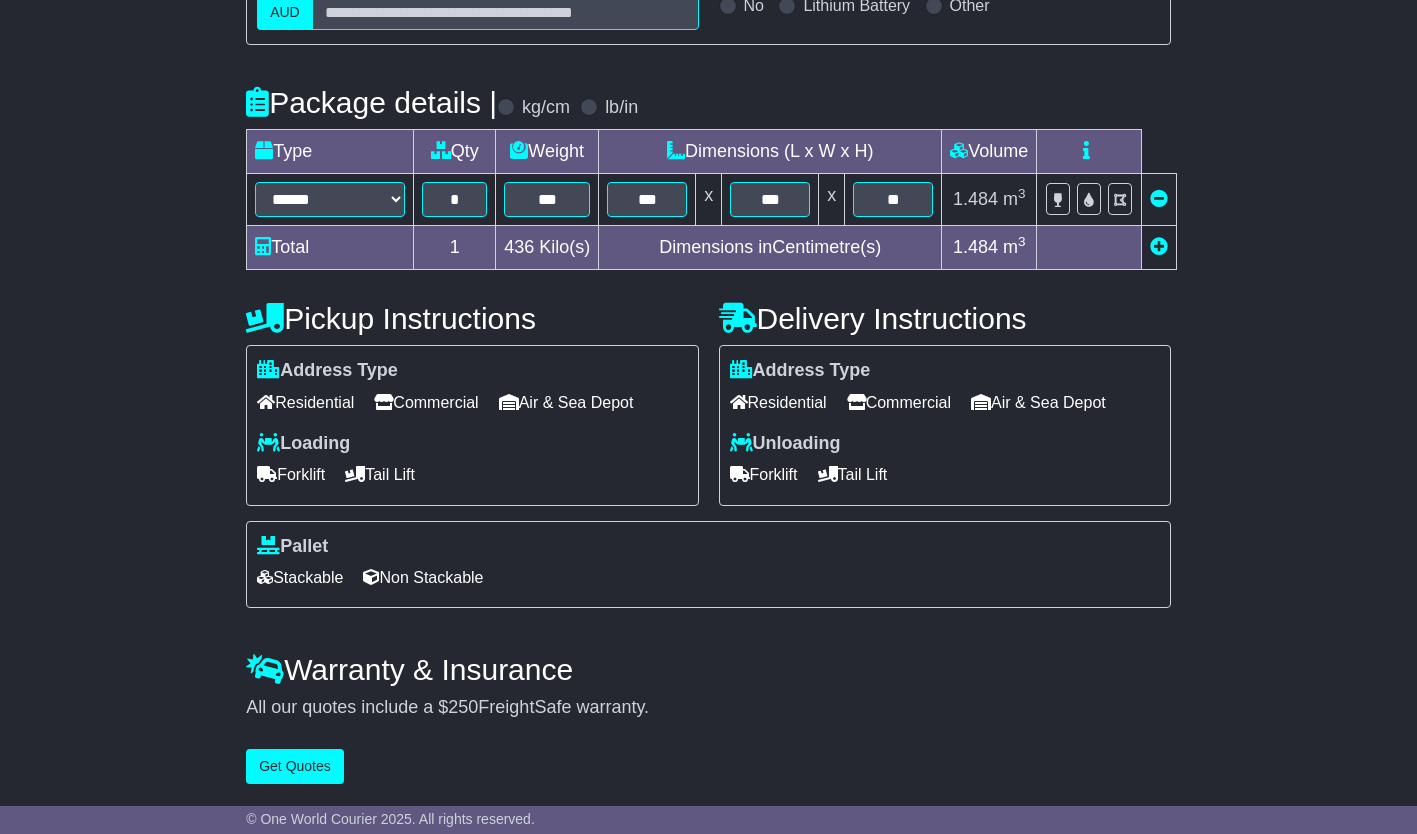 click on "Non Stackable" at bounding box center (423, 577) 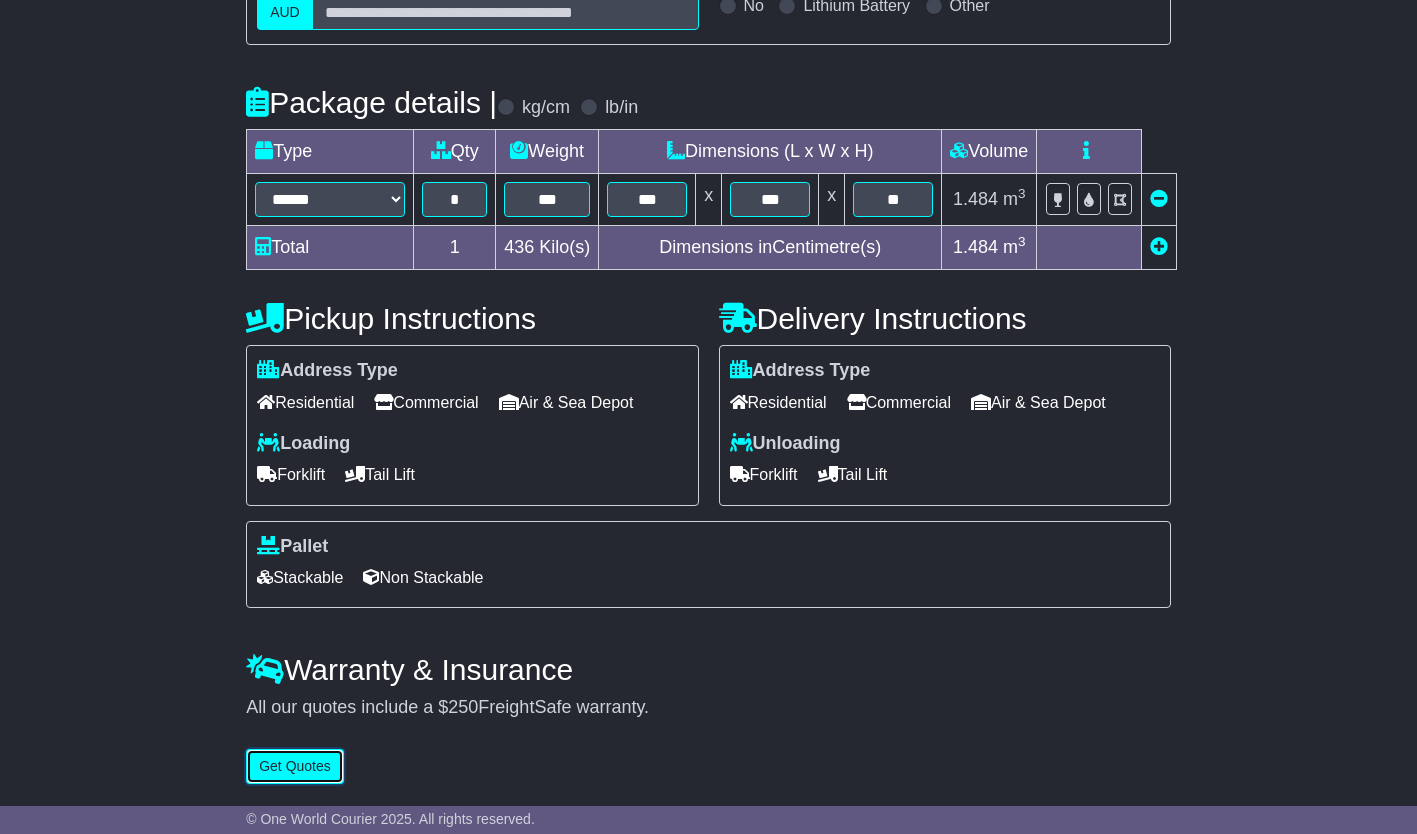 click on "Get Quotes" at bounding box center [295, 766] 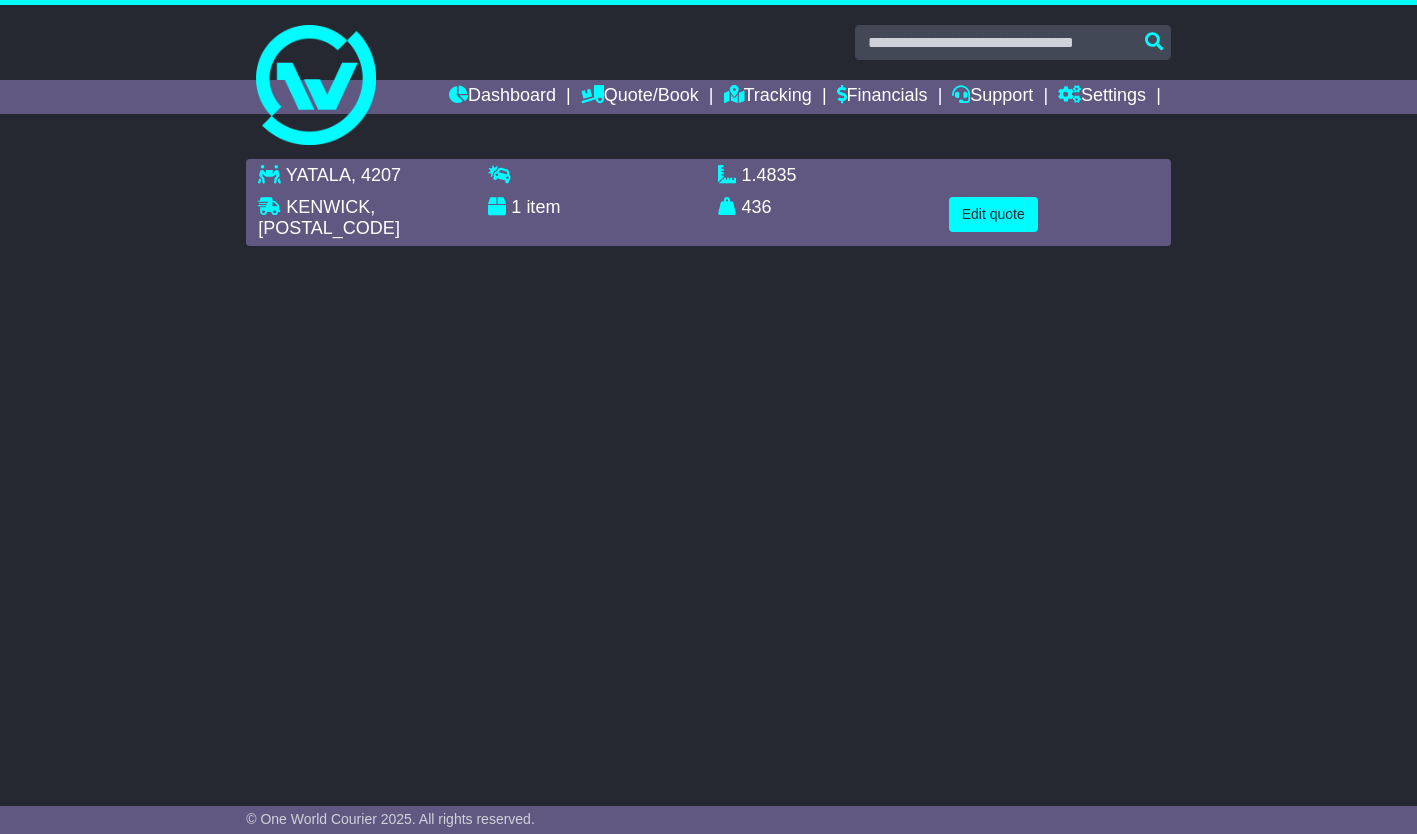 scroll, scrollTop: 0, scrollLeft: 0, axis: both 